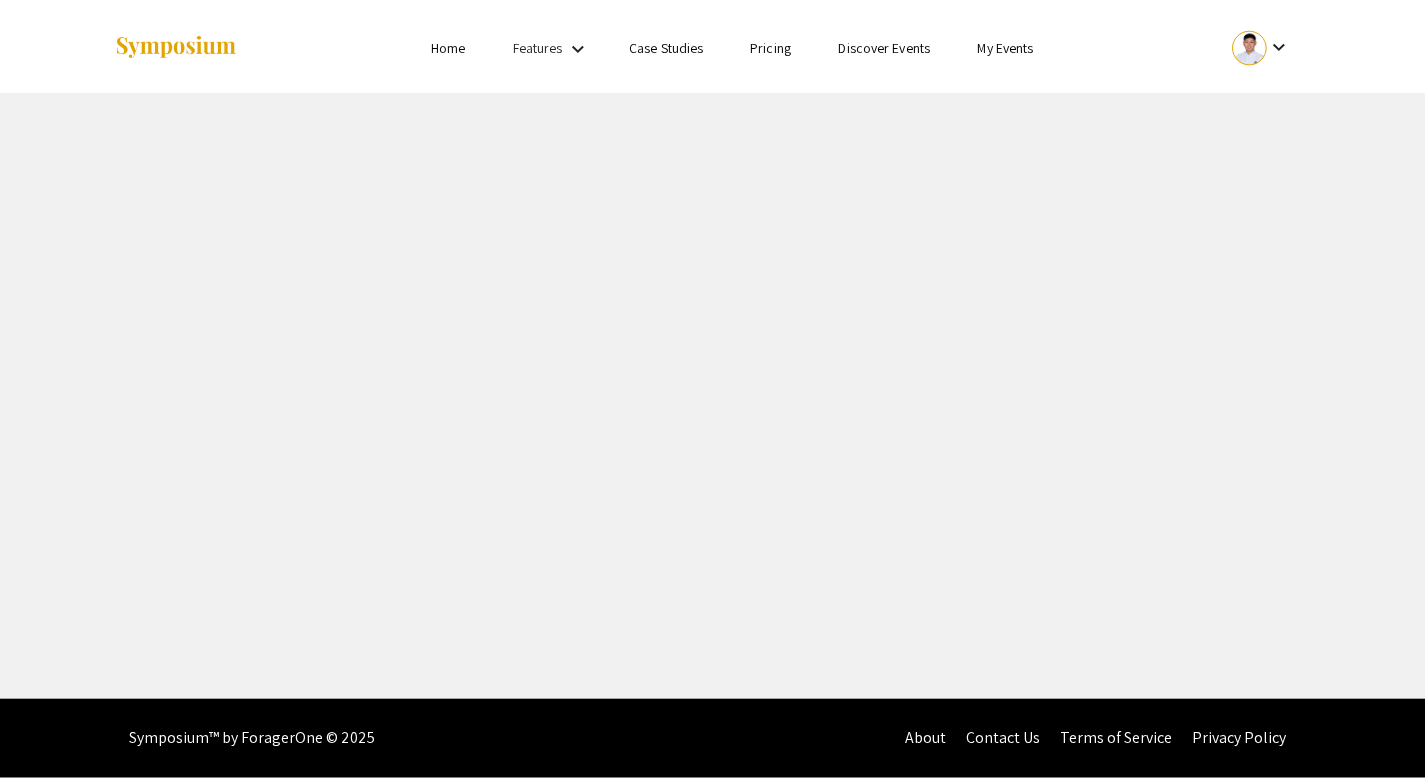scroll, scrollTop: 0, scrollLeft: 0, axis: both 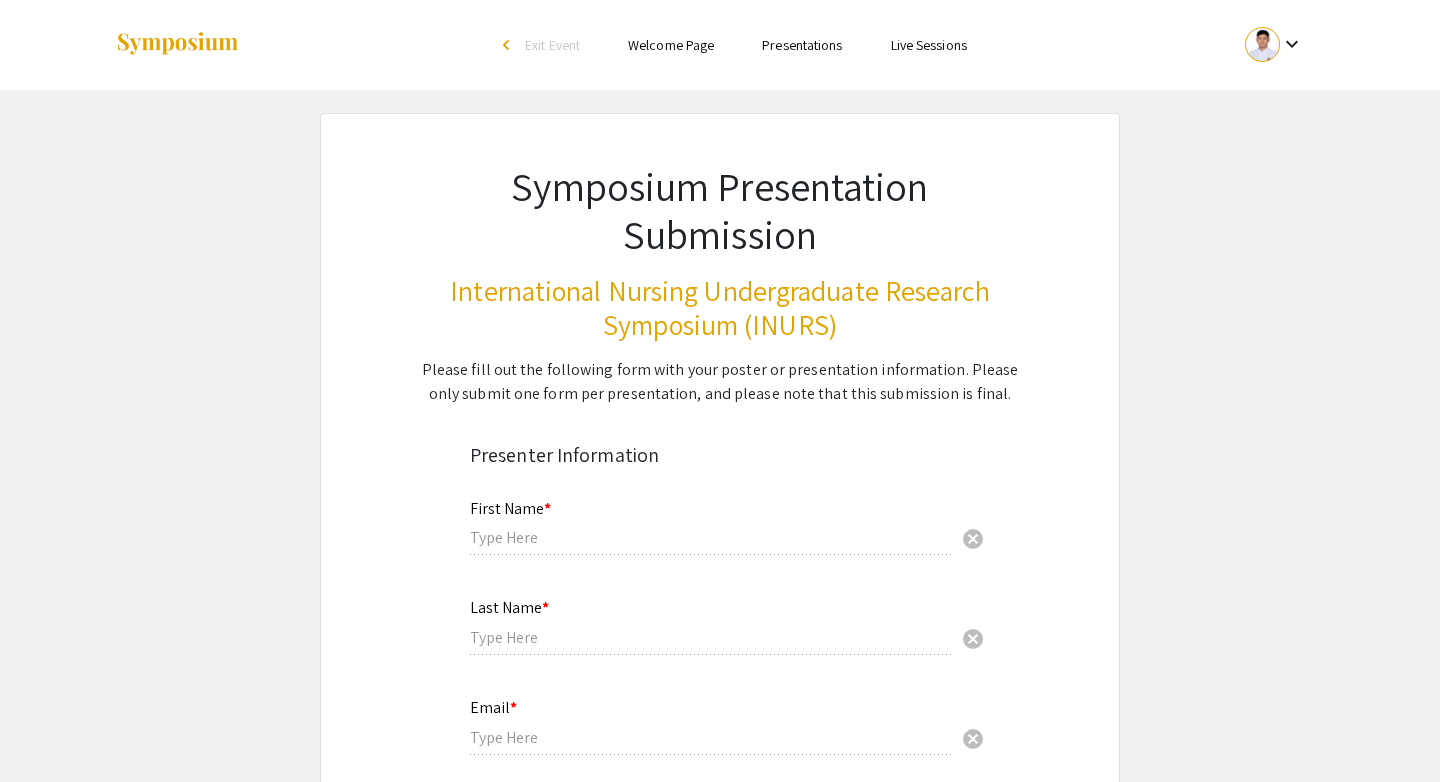 type on "[FIRST] [LAST]" 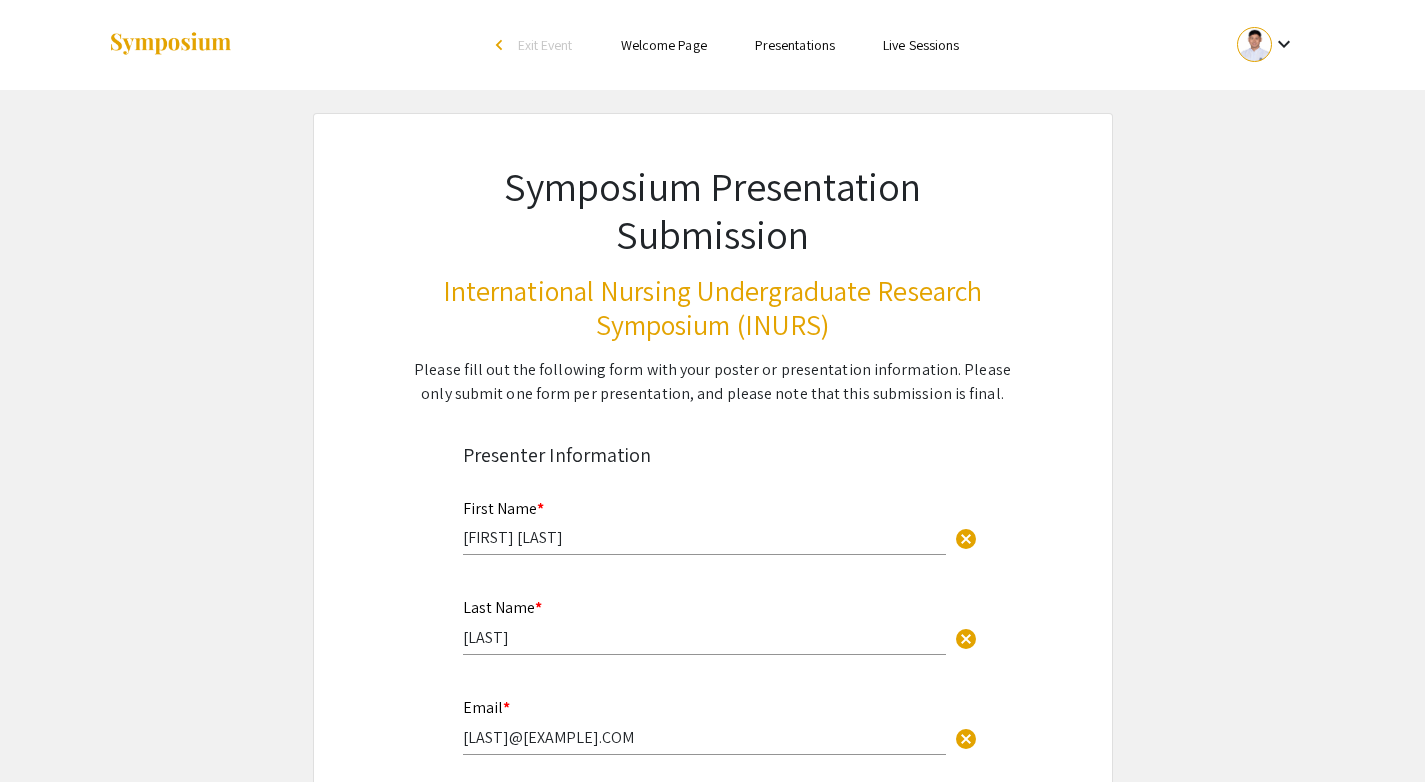 scroll, scrollTop: 0, scrollLeft: 0, axis: both 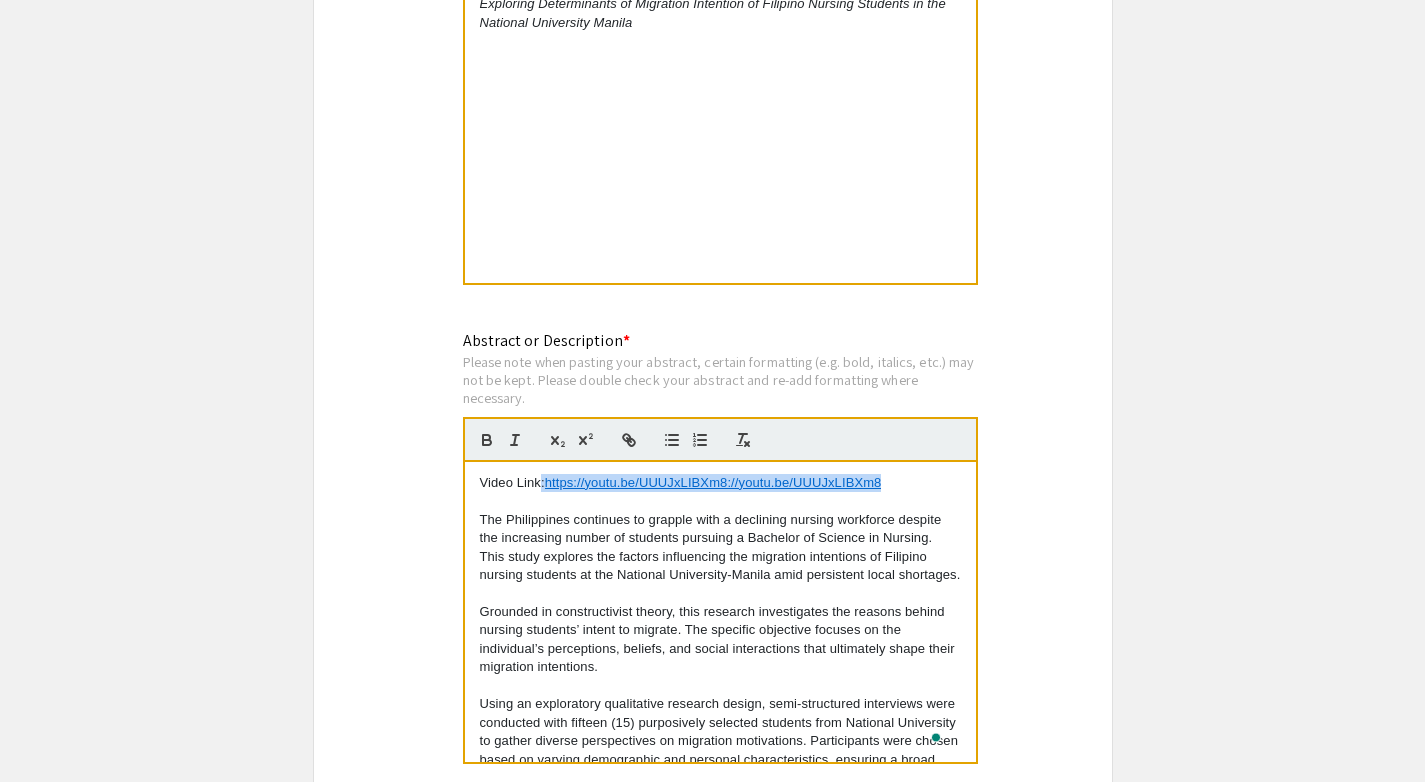 drag, startPoint x: 893, startPoint y: 488, endPoint x: 546, endPoint y: 488, distance: 347 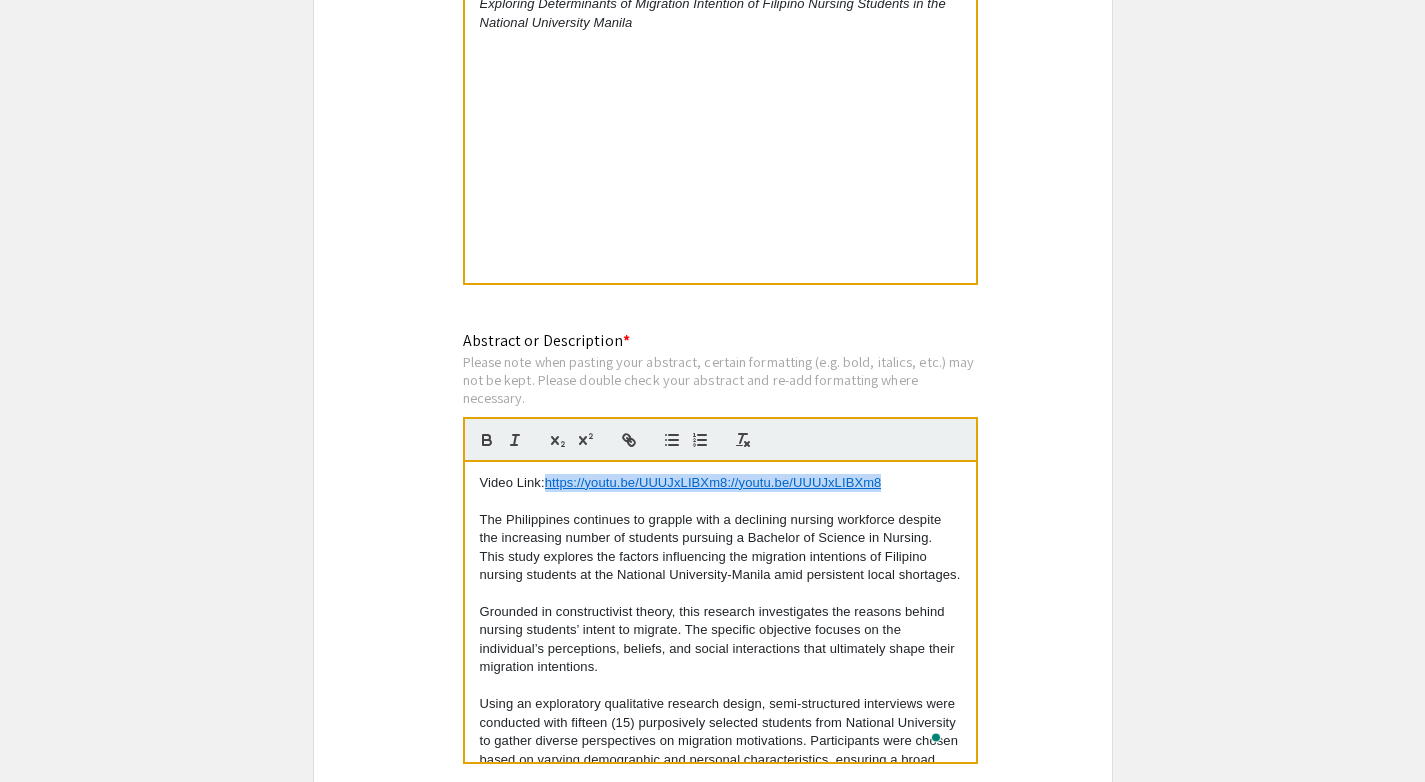 type 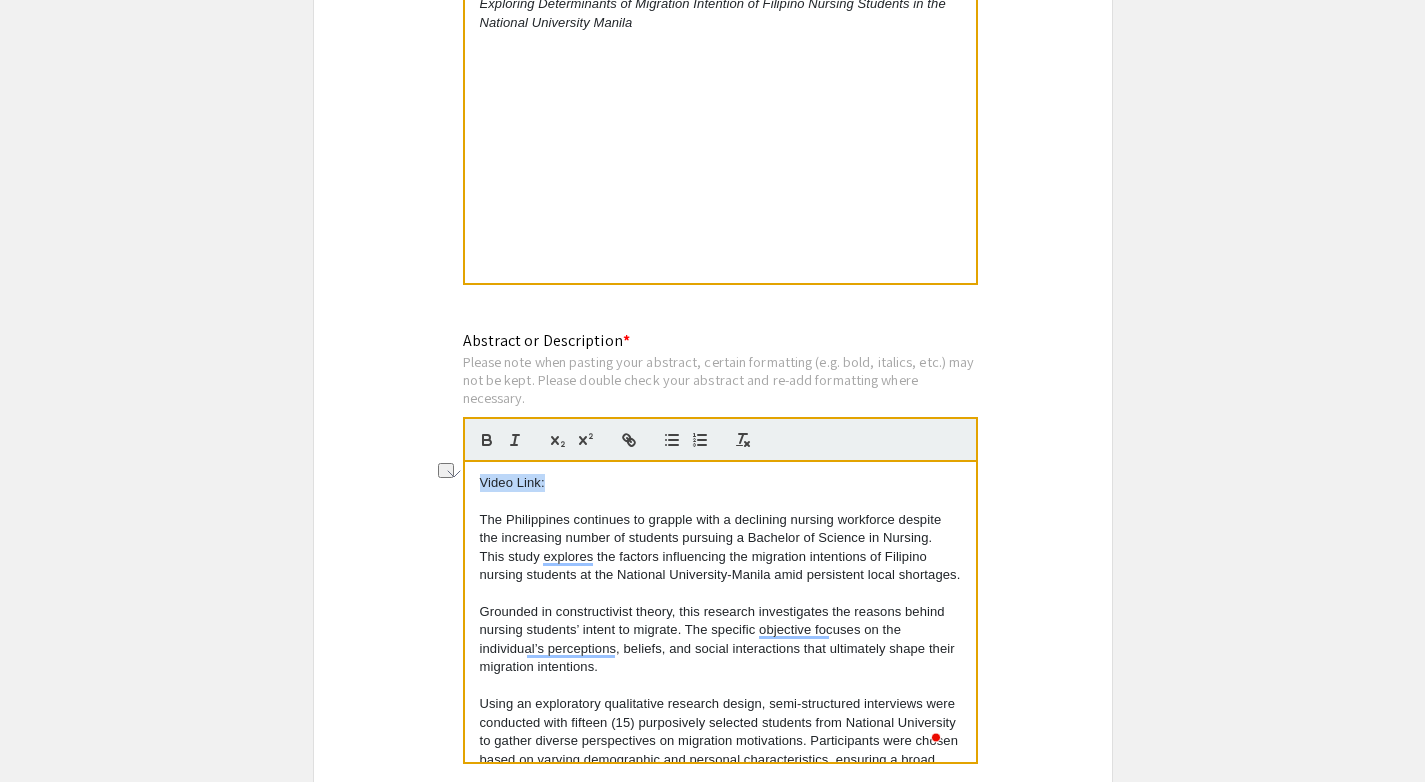 drag, startPoint x: 467, startPoint y: 479, endPoint x: 450, endPoint y: 479, distance: 17 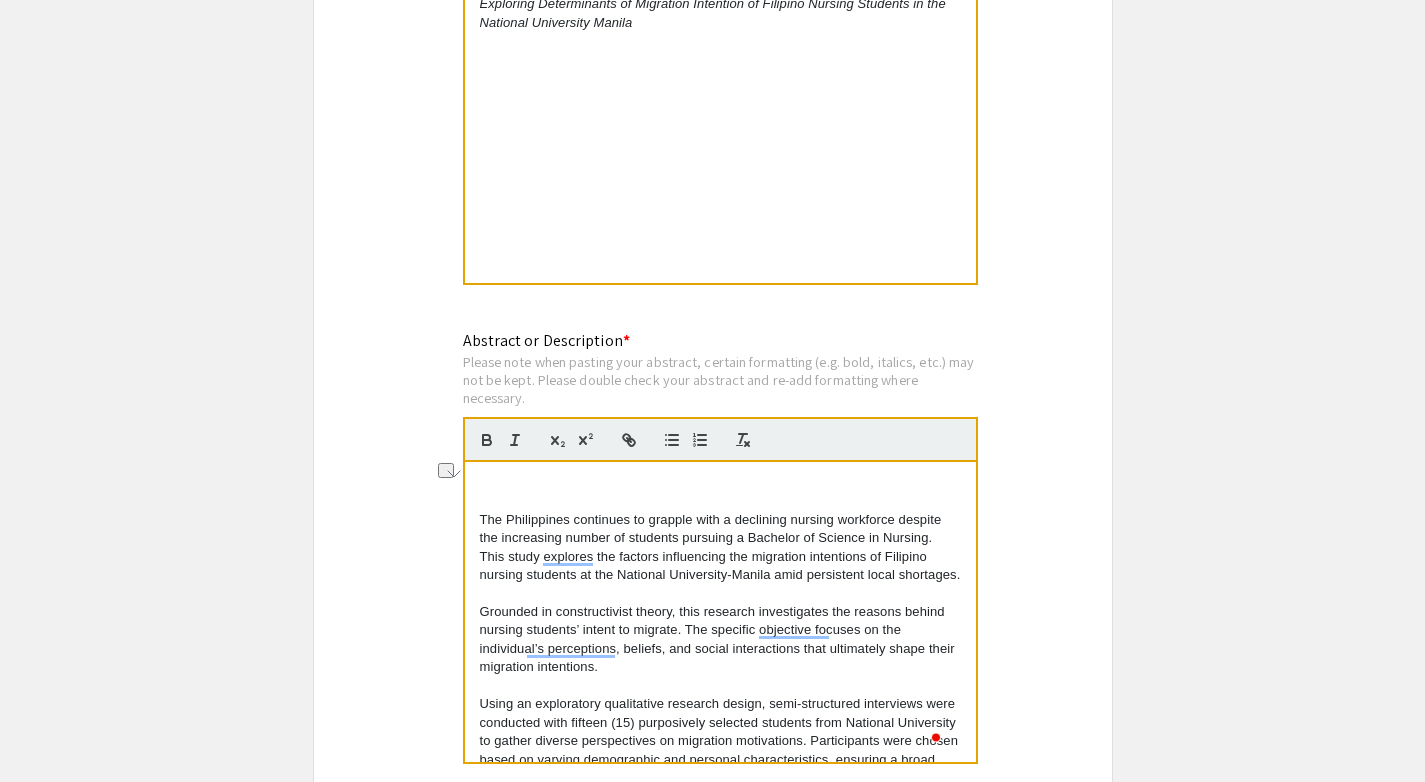 scroll, scrollTop: 298, scrollLeft: 0, axis: vertical 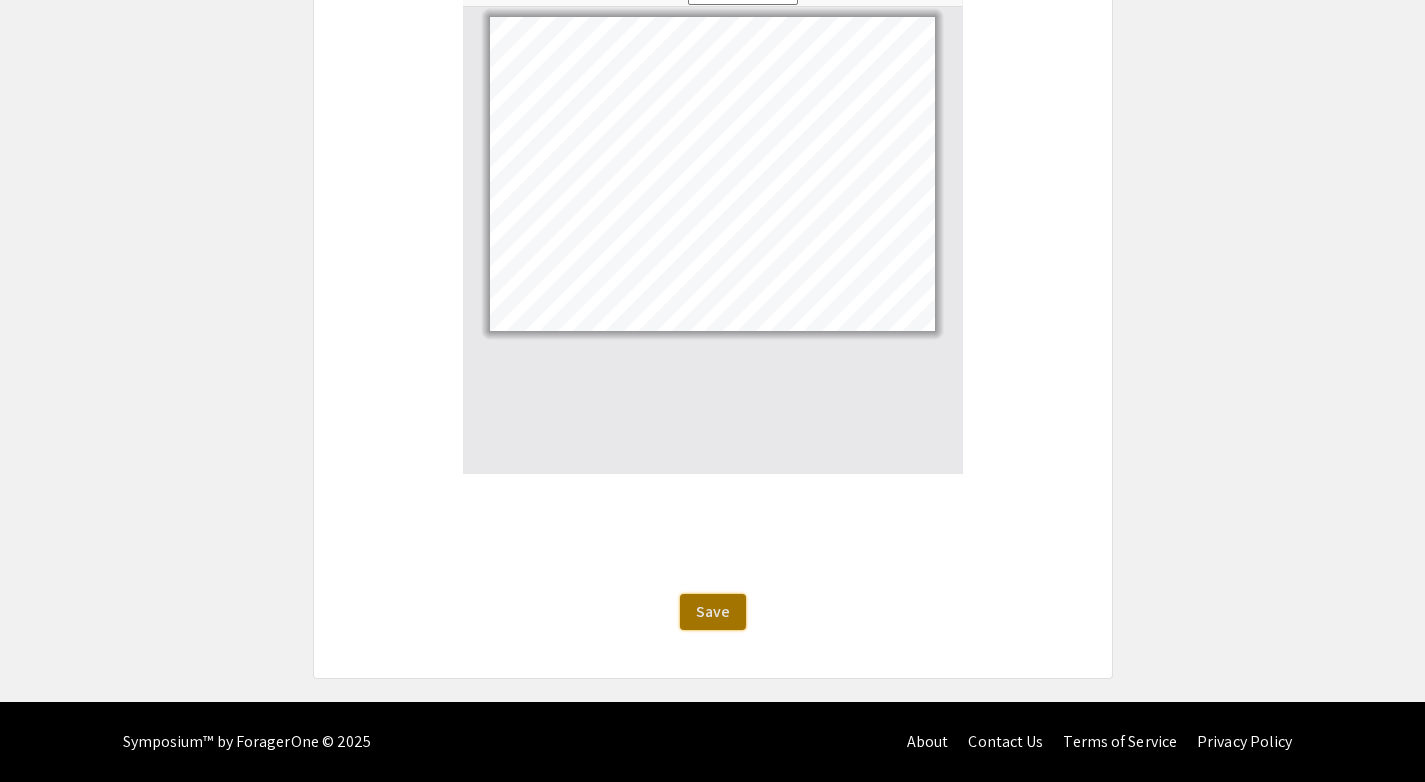 click on "Save" 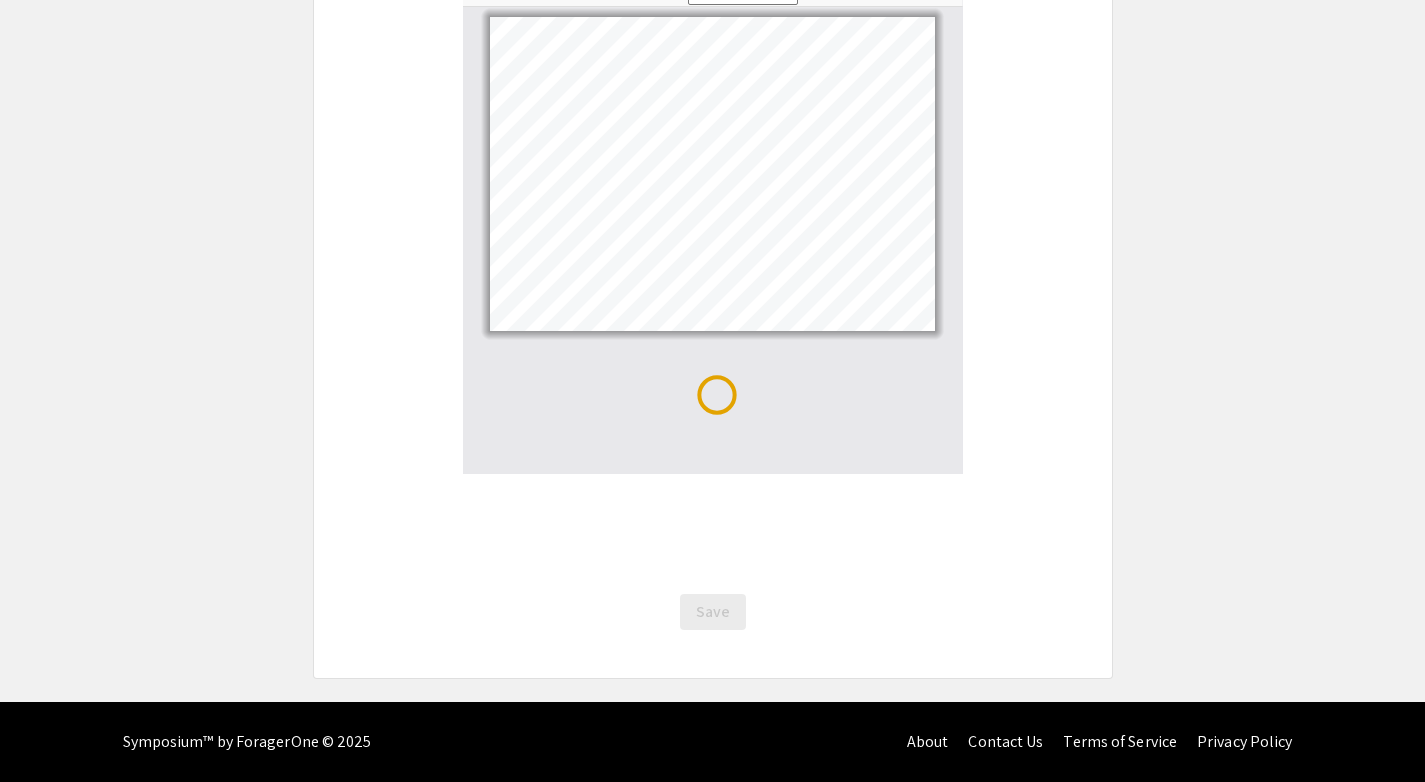 scroll, scrollTop: 0, scrollLeft: 0, axis: both 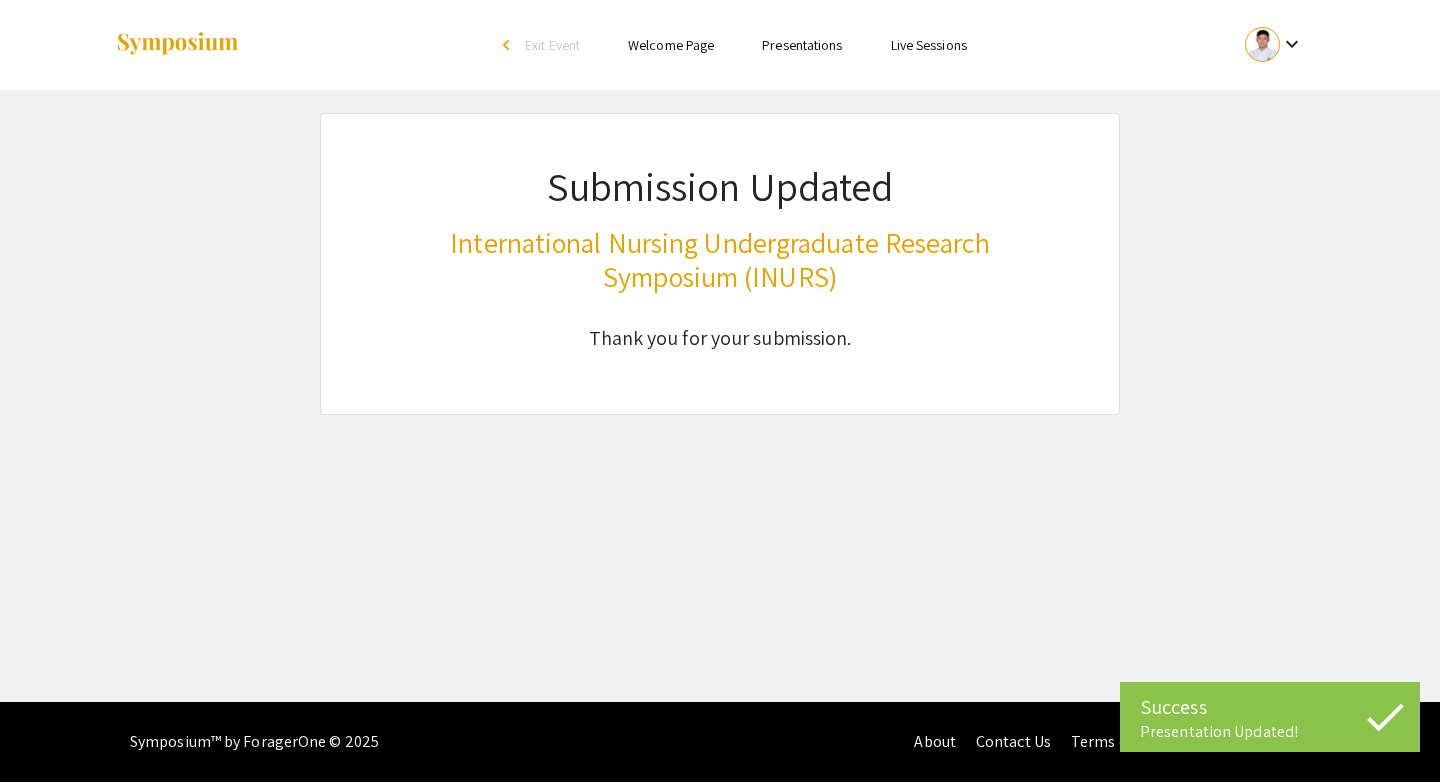 click on "Presentations" at bounding box center (802, 45) 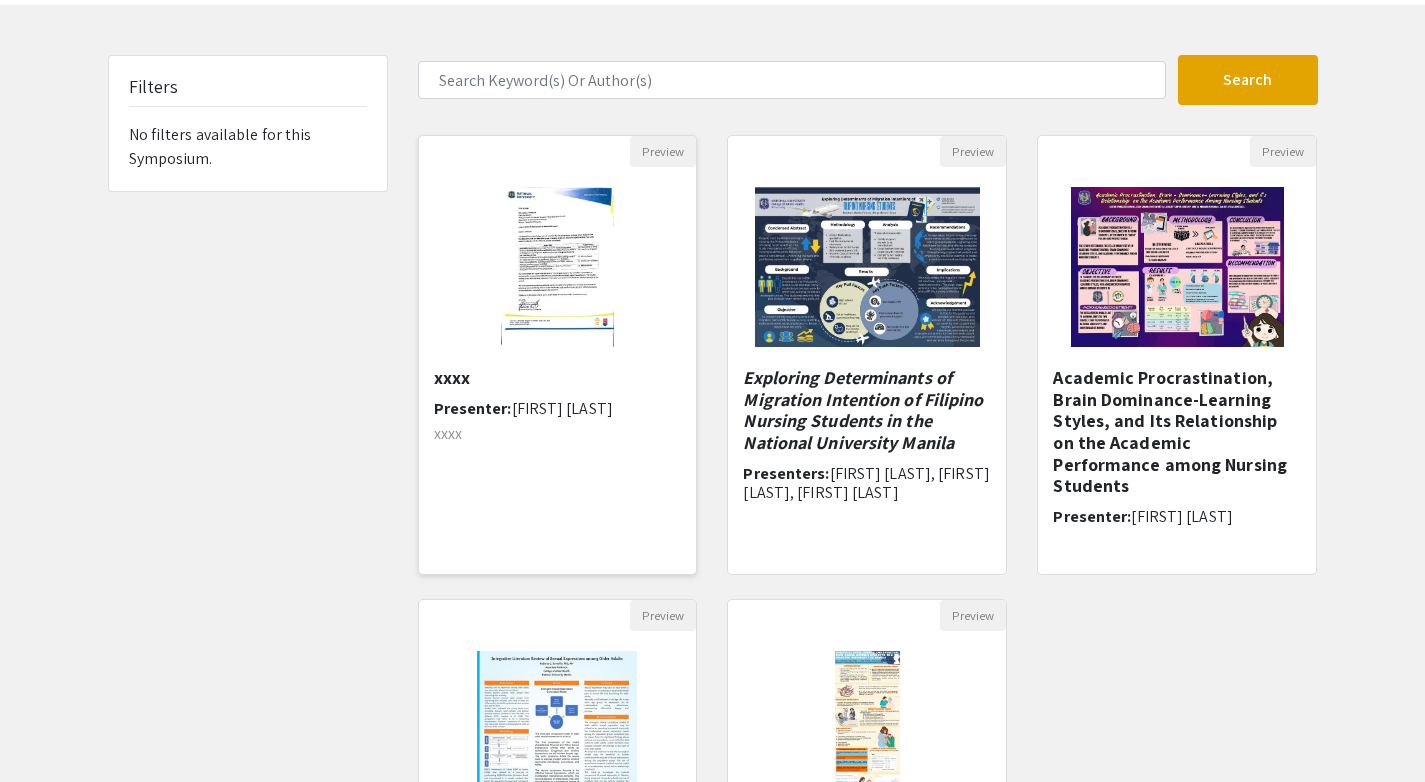 scroll, scrollTop: 75, scrollLeft: 0, axis: vertical 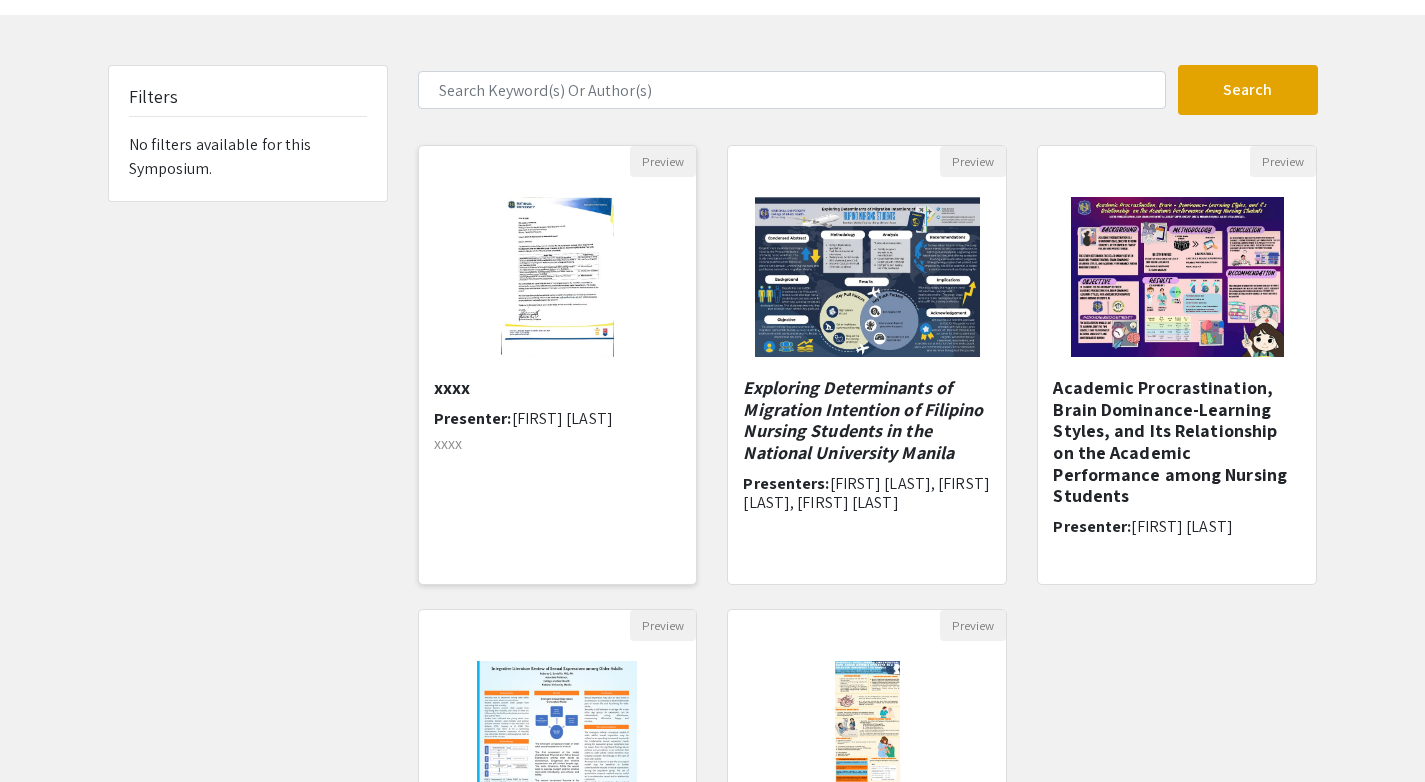 click 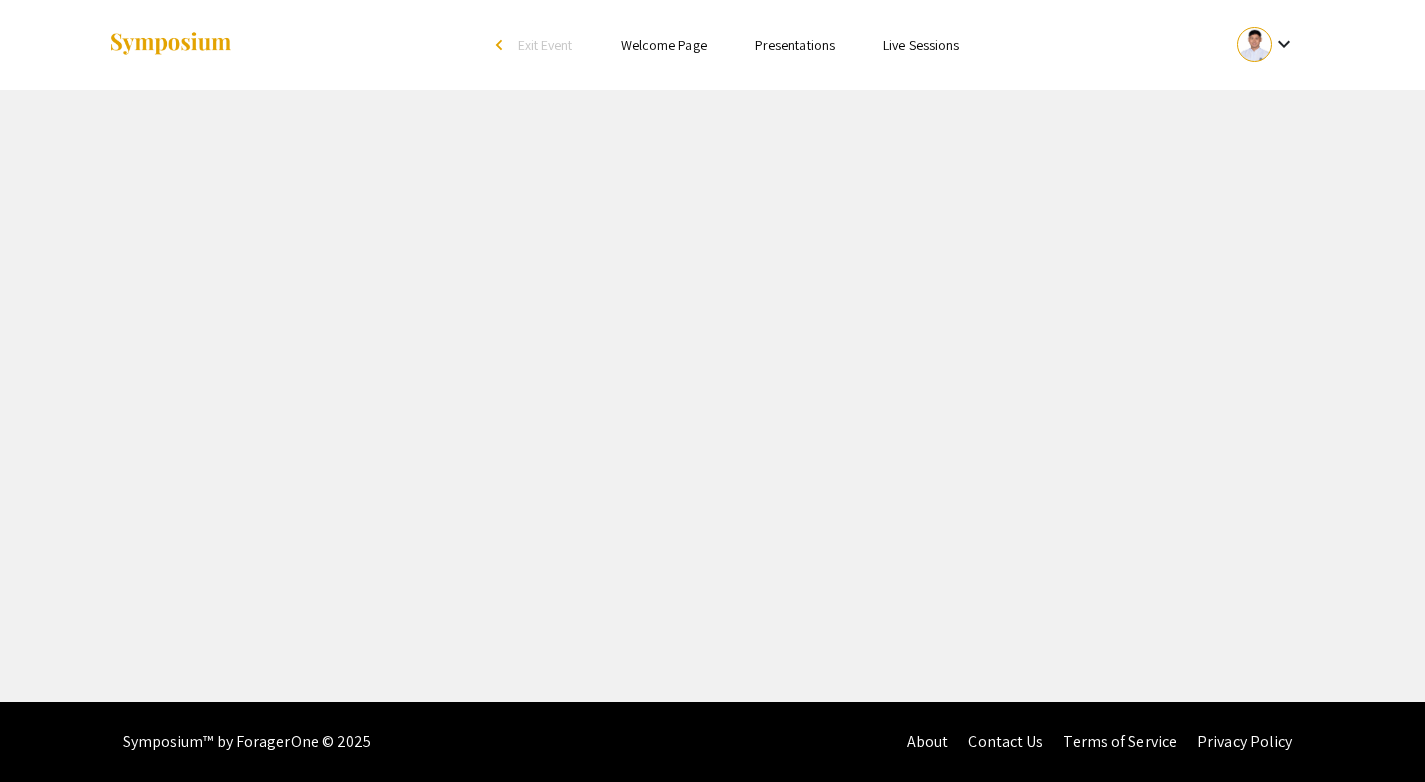 select on "custom" 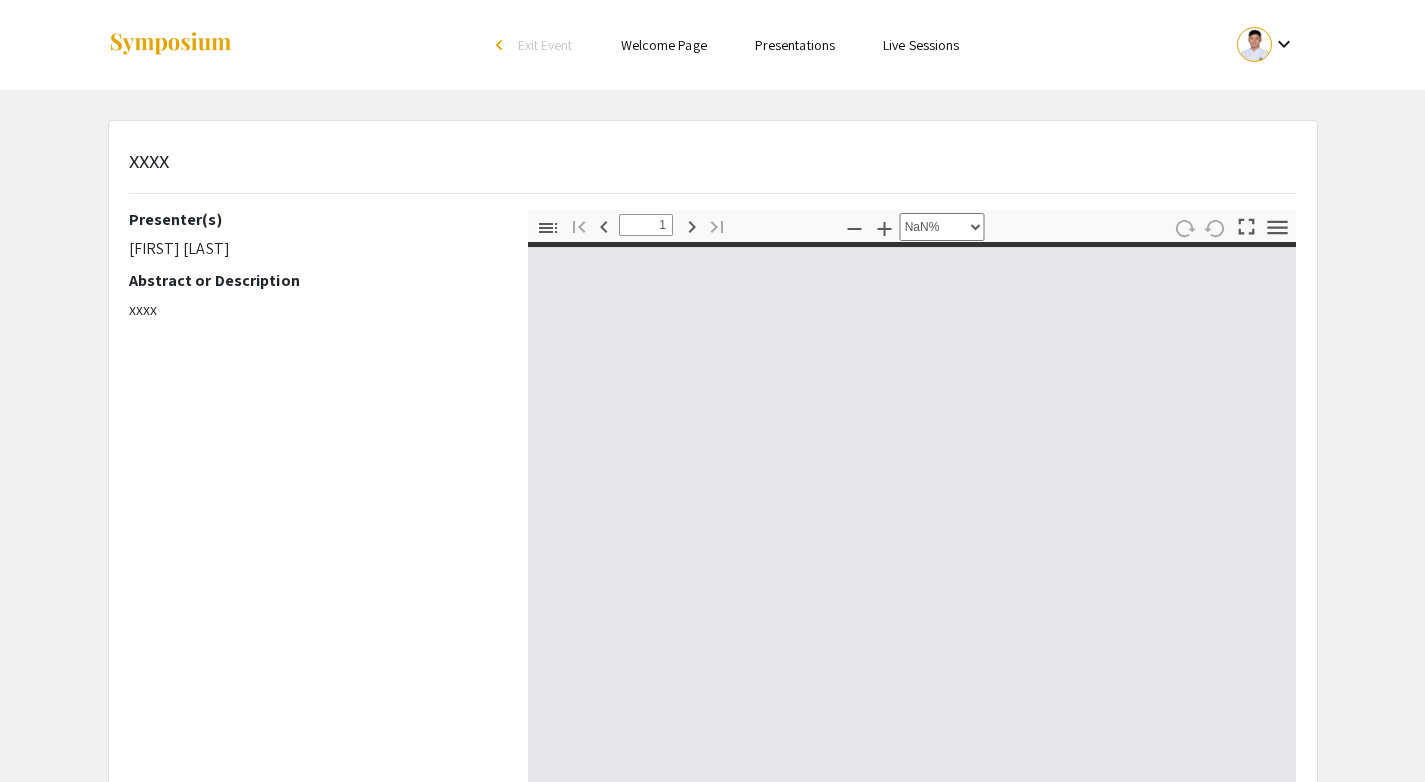 type on "0" 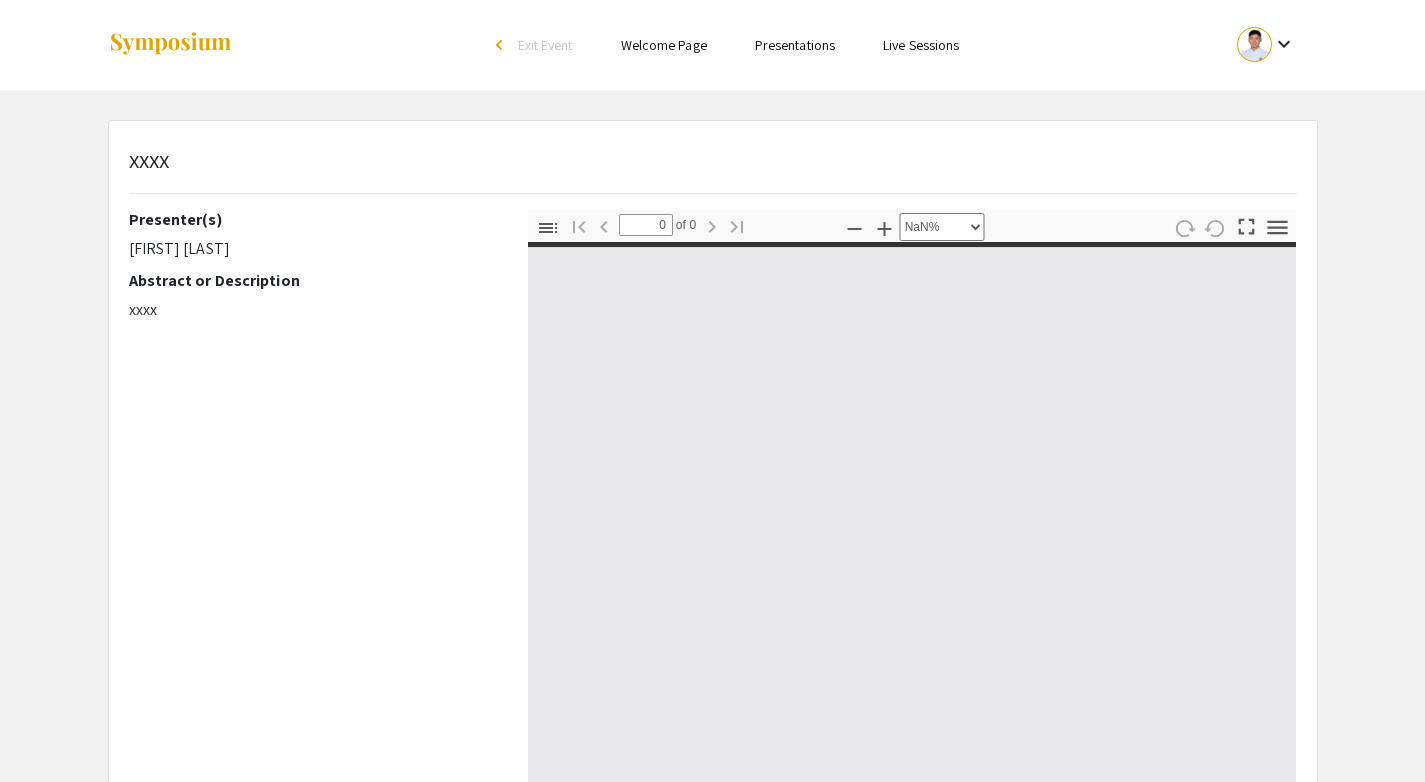 select on "auto" 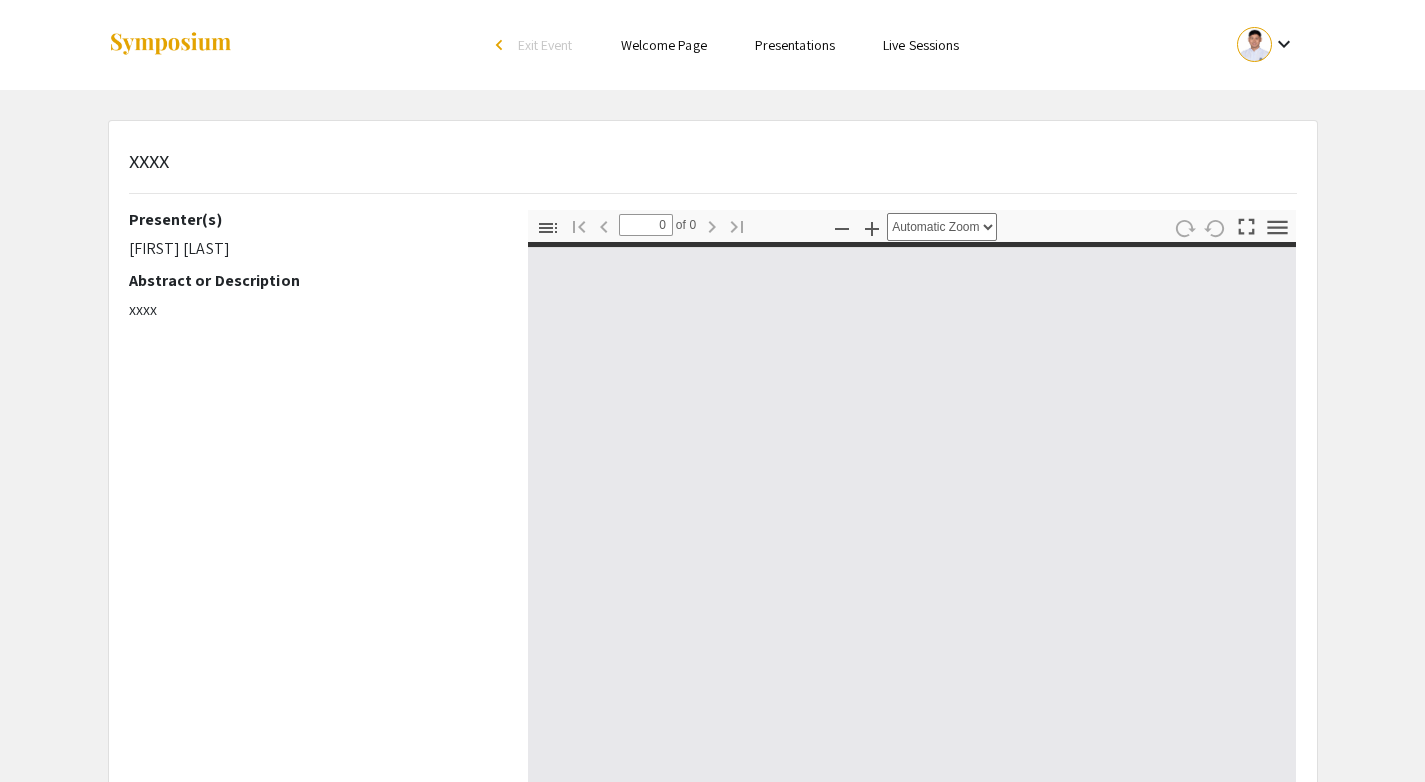 type on "1" 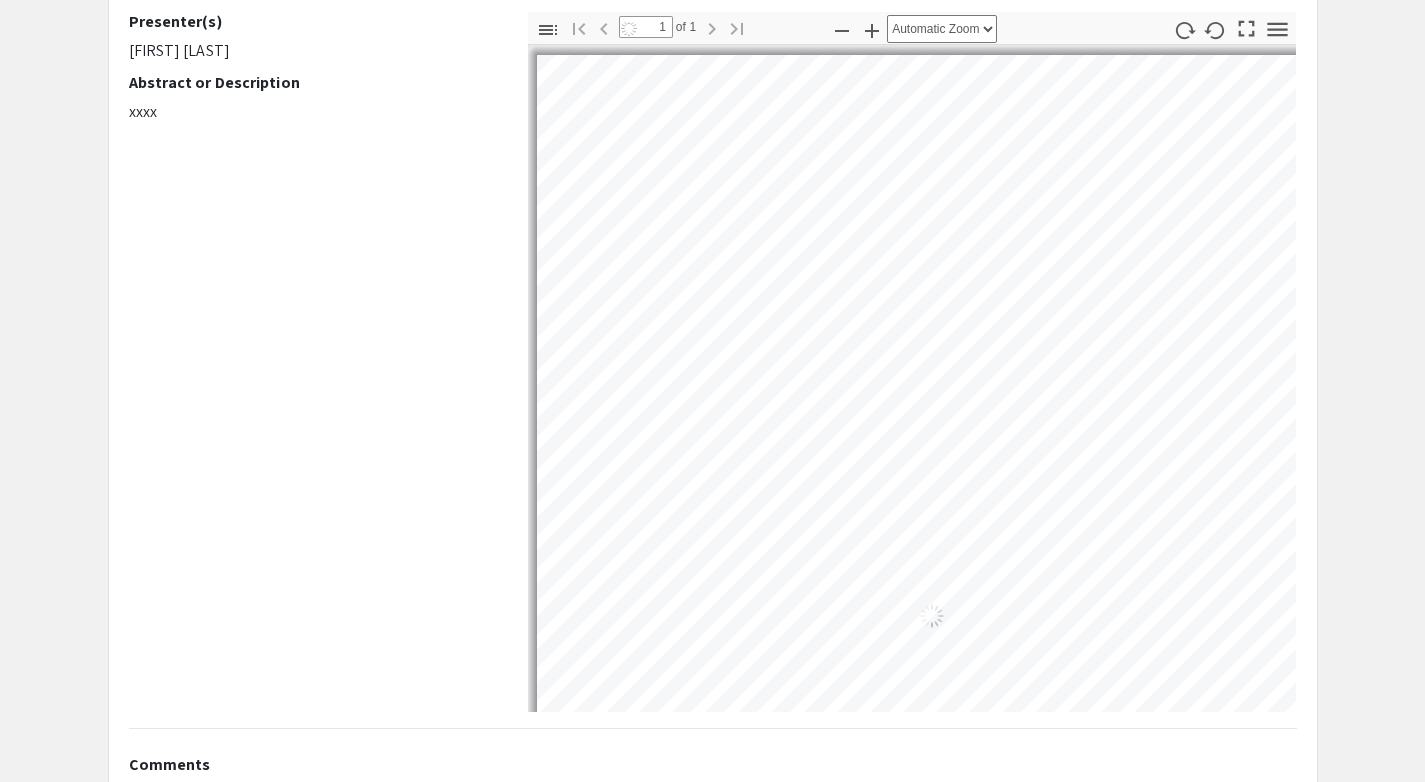 select on "auto" 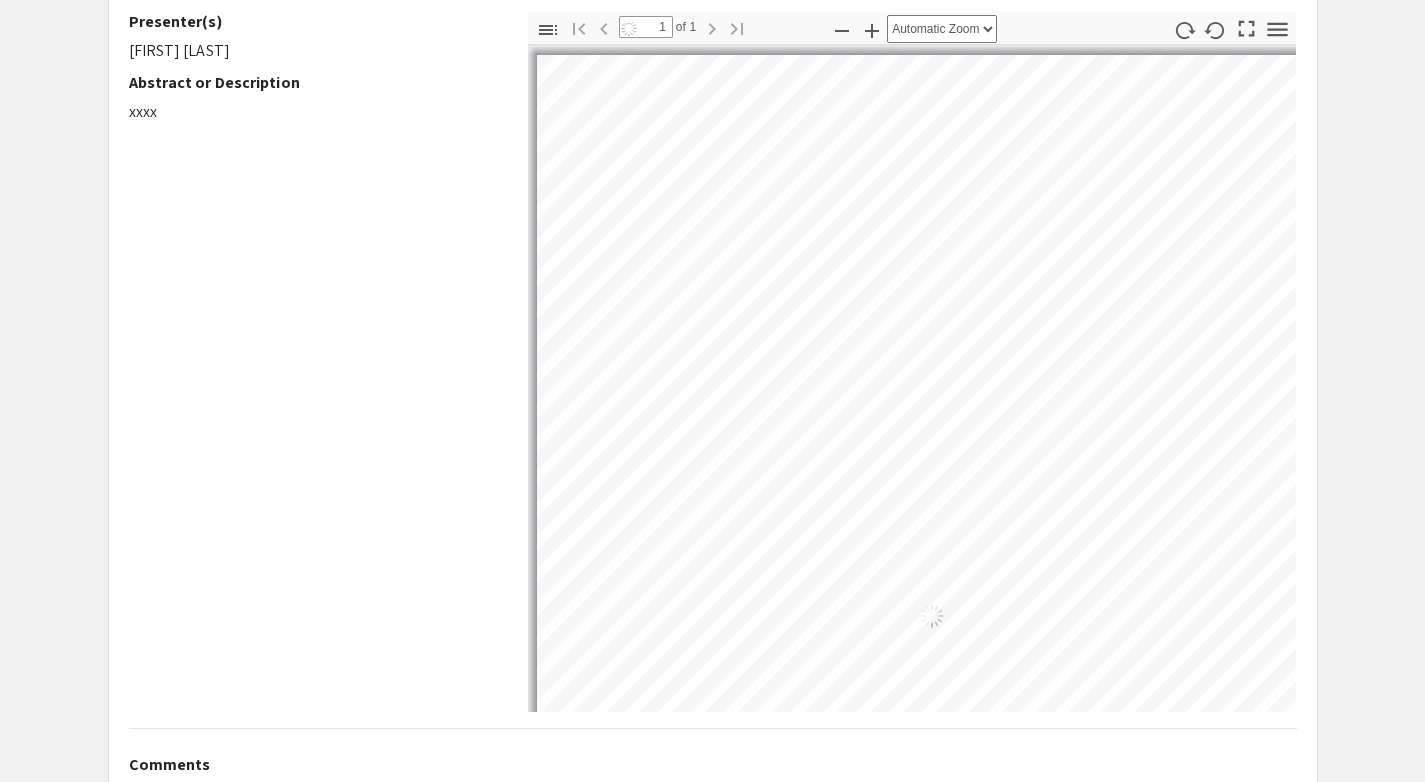 scroll, scrollTop: 80, scrollLeft: 0, axis: vertical 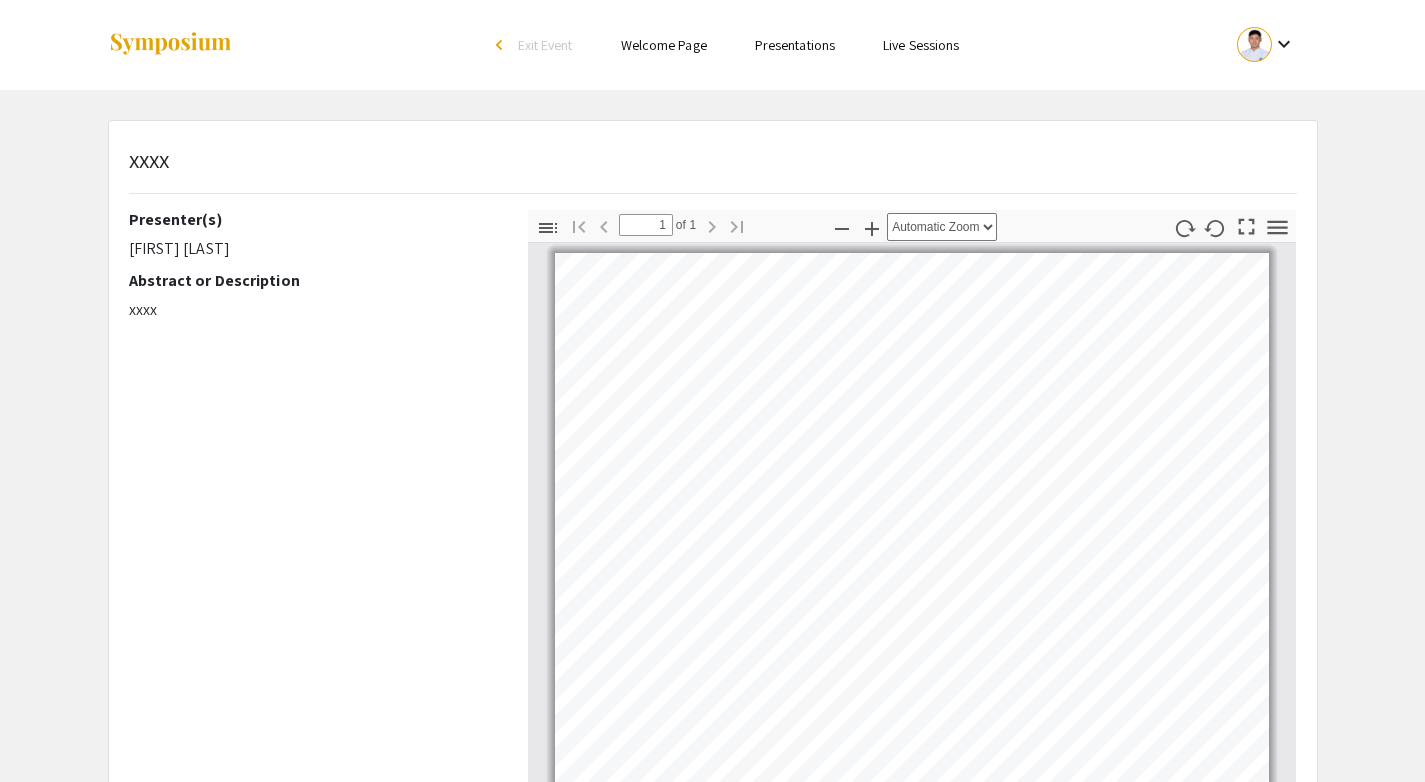 click on "Presentations" at bounding box center [795, 45] 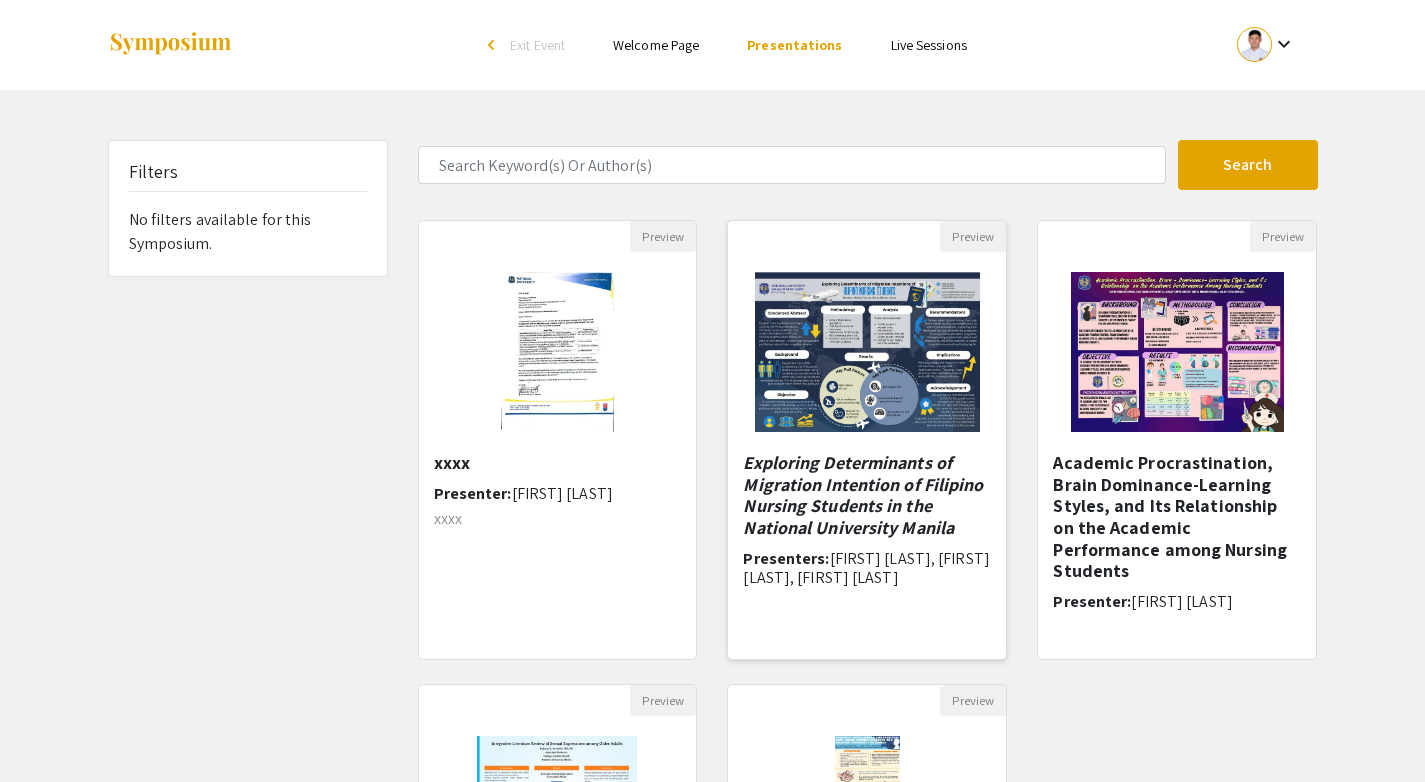 click 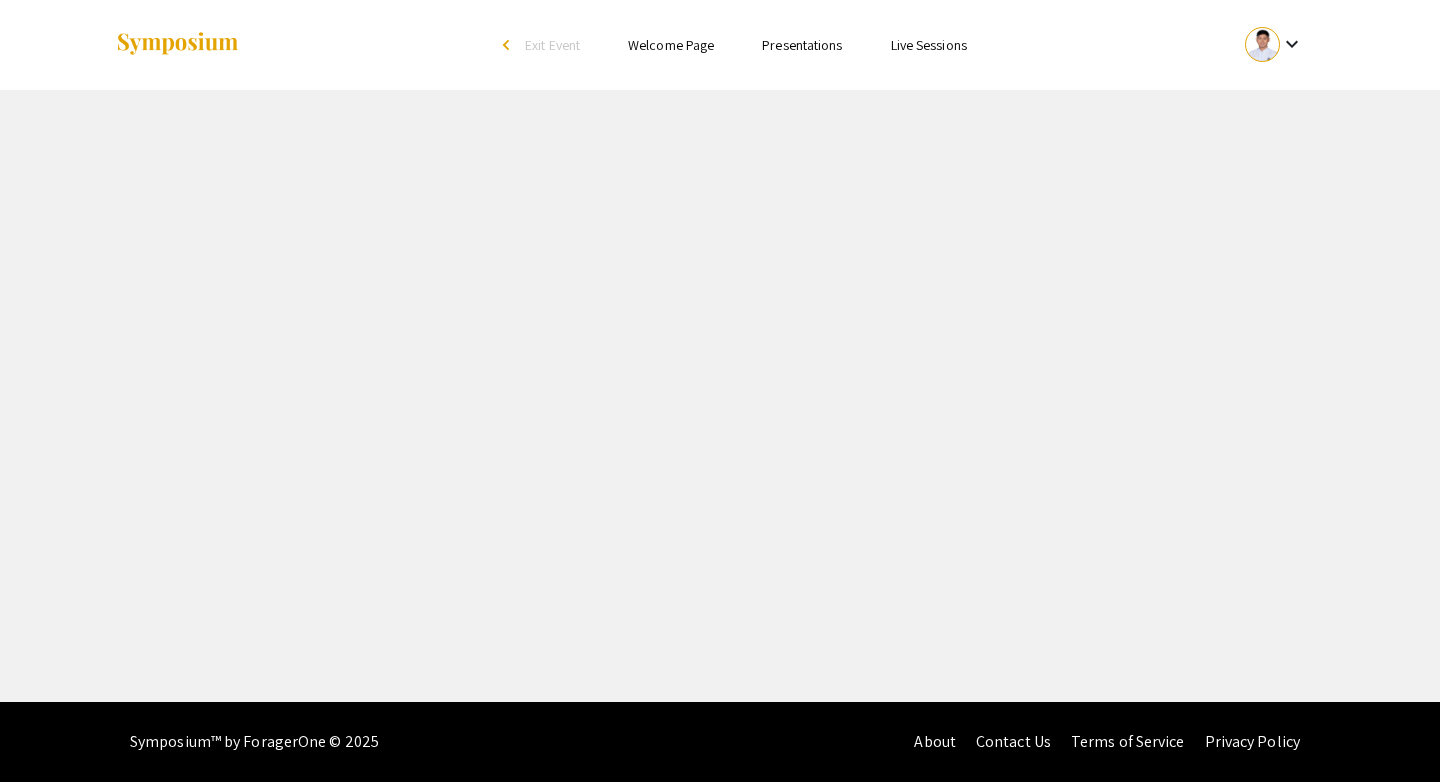 select on "custom" 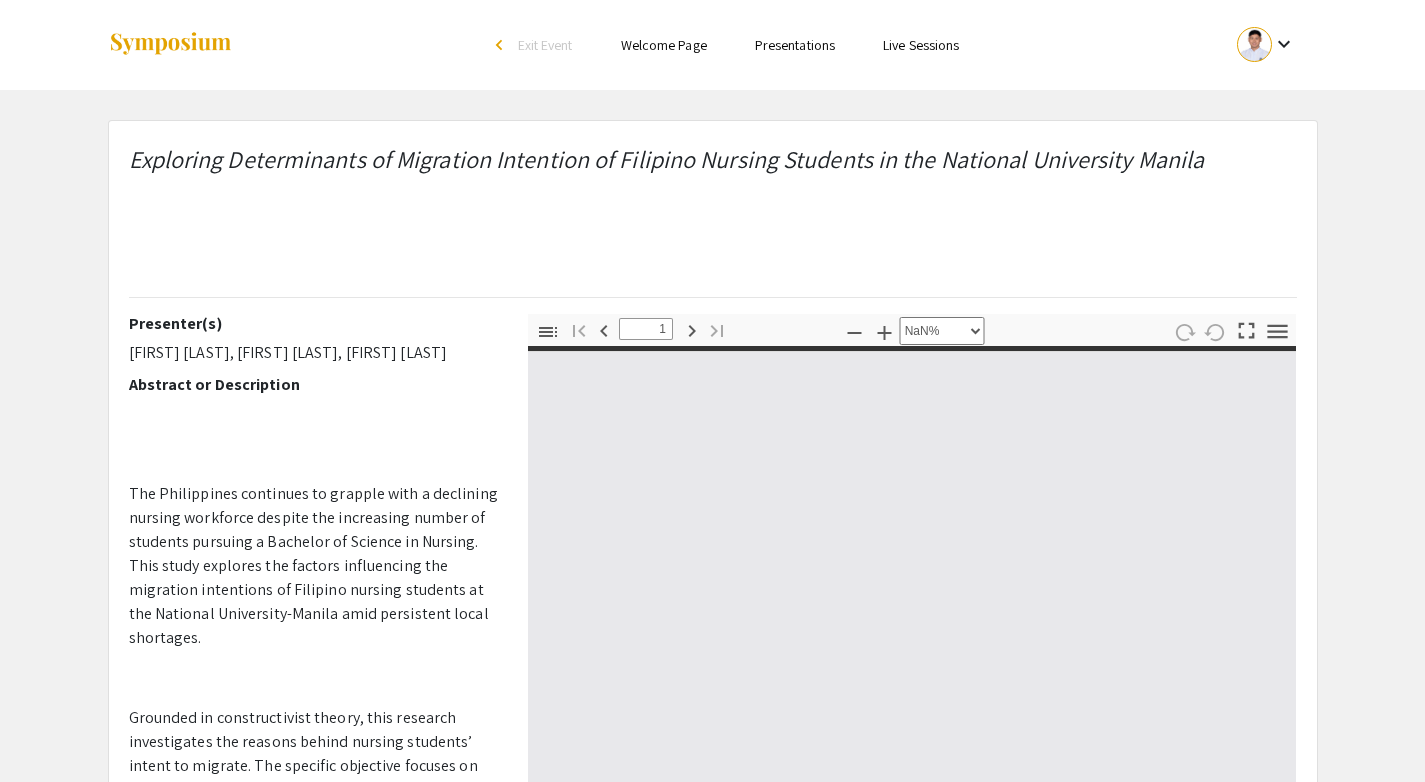 type on "0" 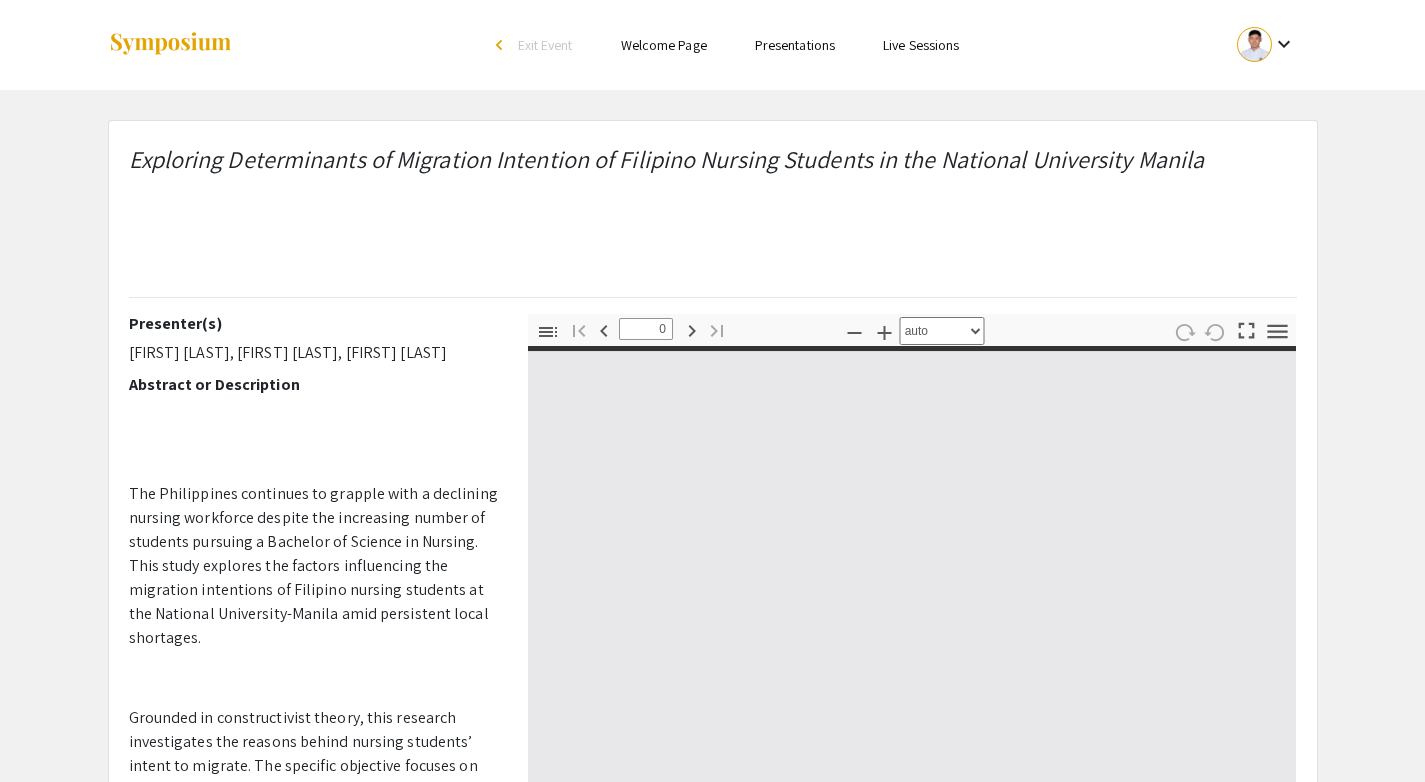 select on "custom" 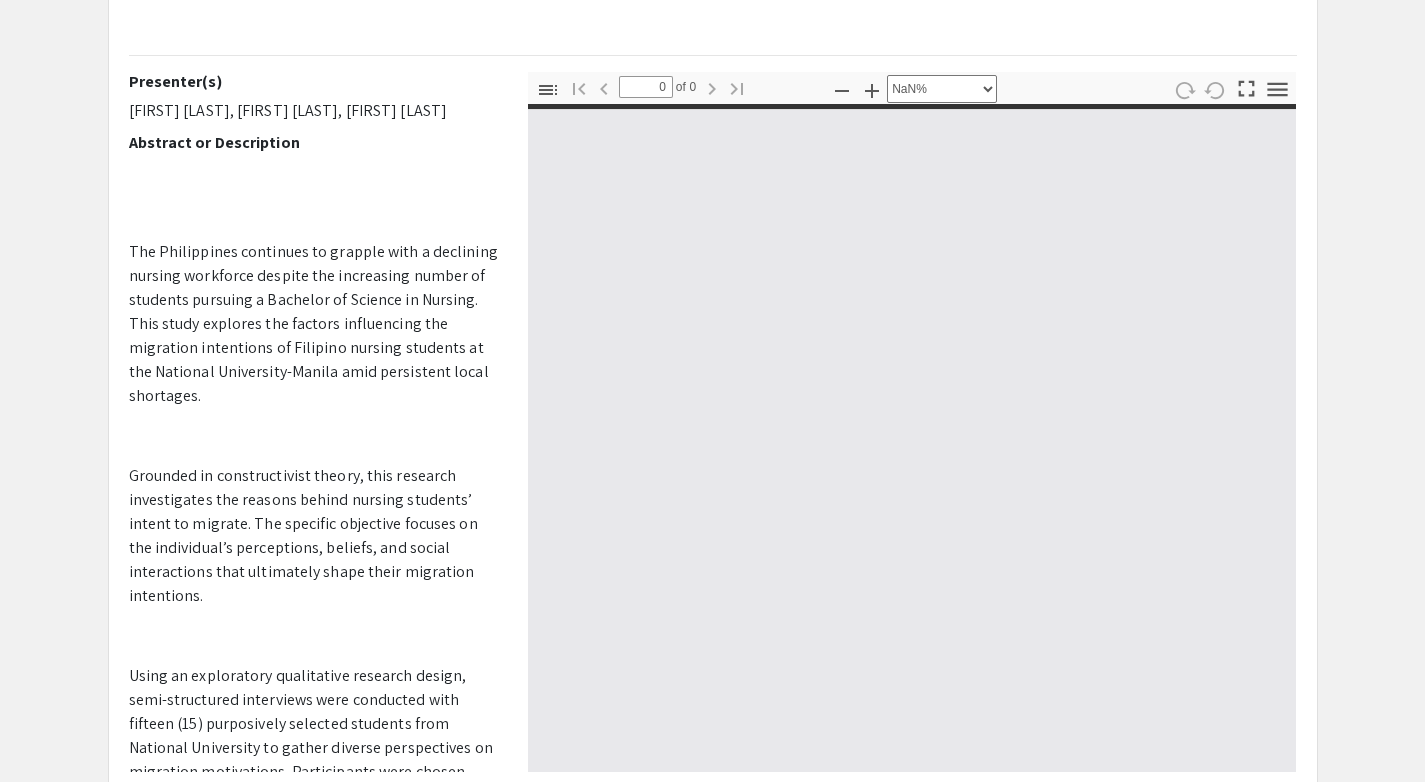 scroll, scrollTop: 238, scrollLeft: 0, axis: vertical 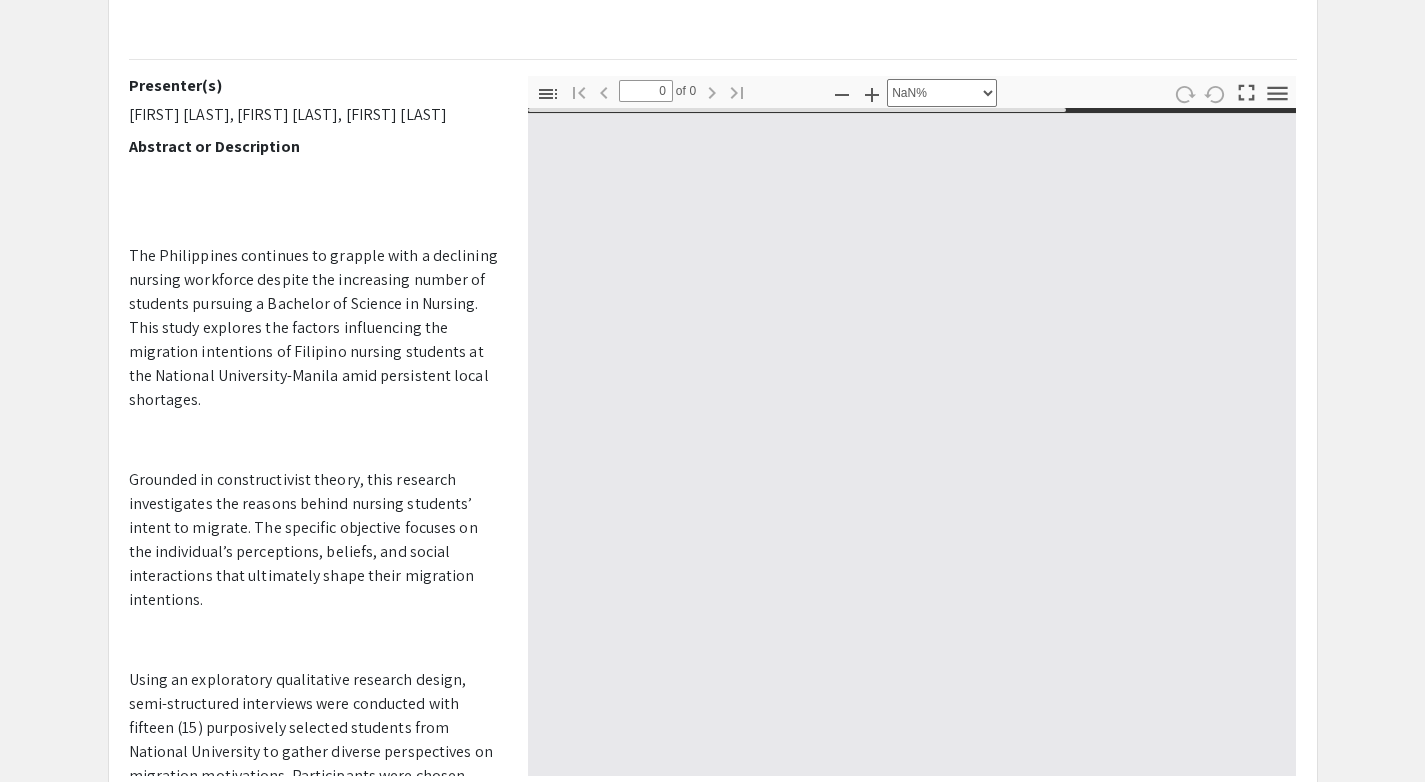 type on "1" 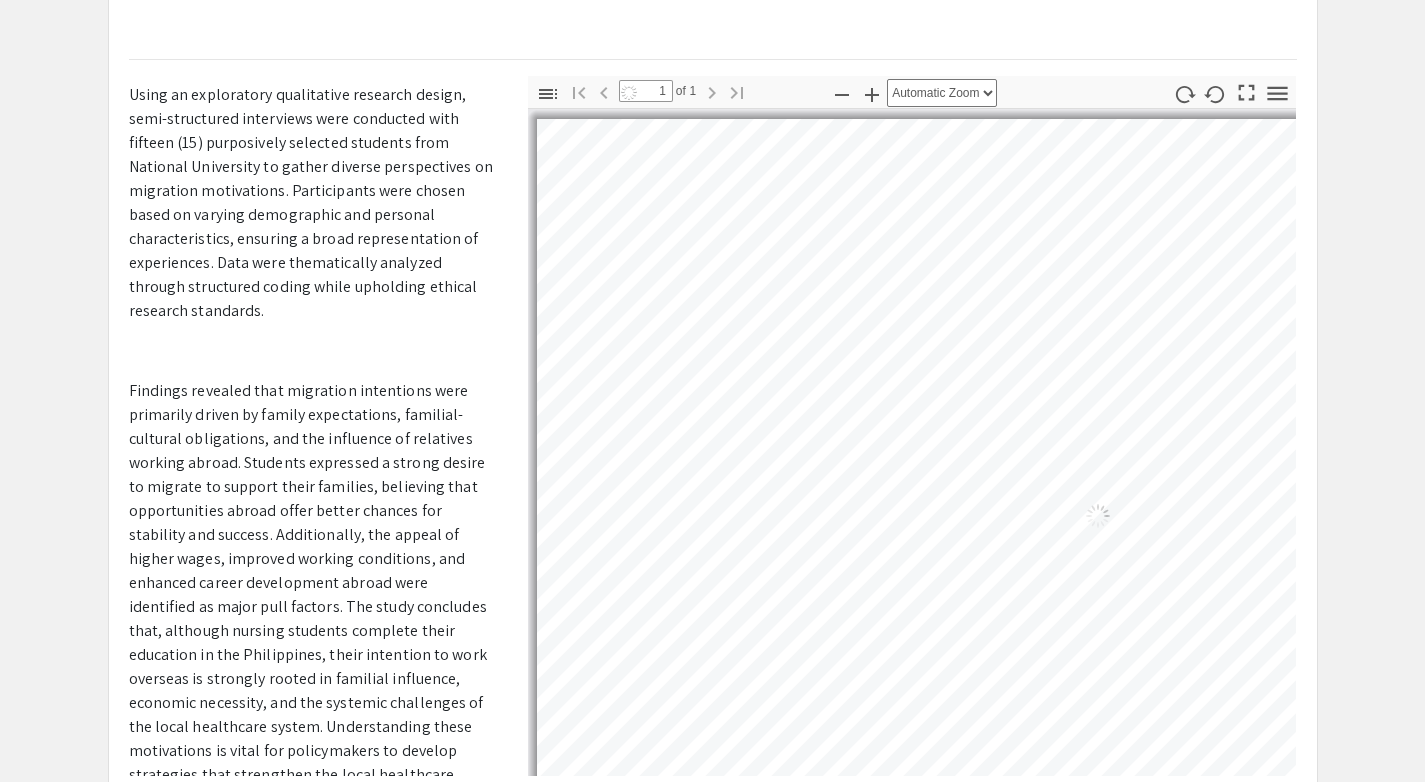 scroll, scrollTop: 598, scrollLeft: 0, axis: vertical 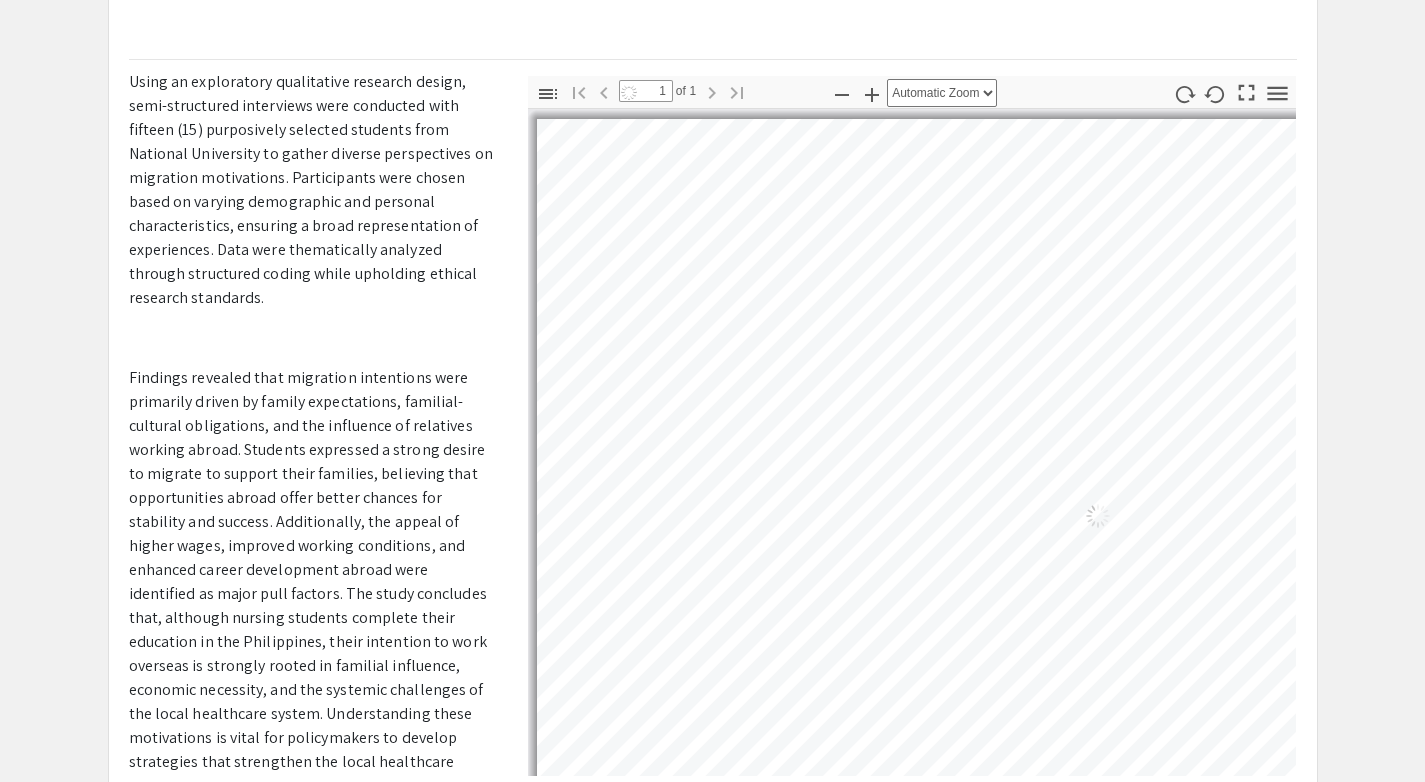 select on "auto" 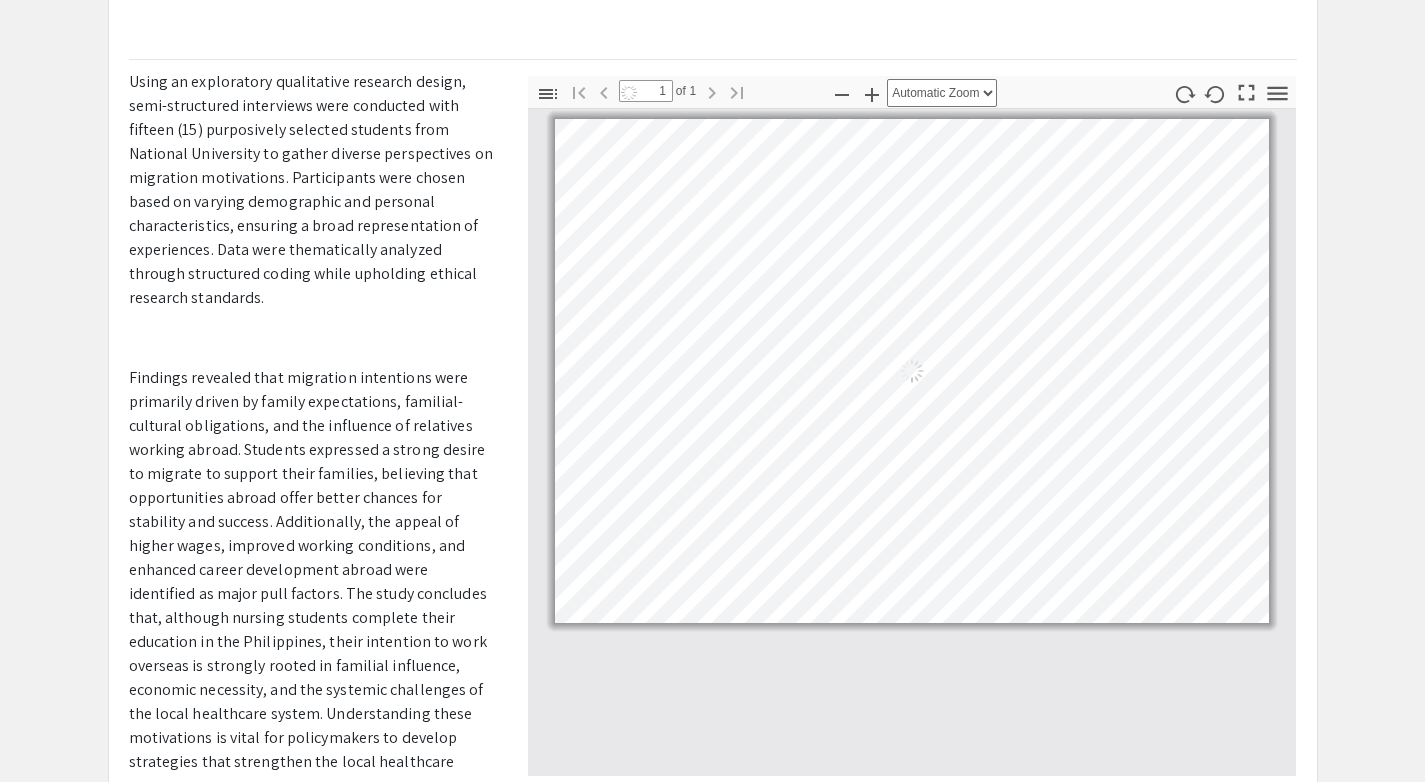 scroll, scrollTop: 246, scrollLeft: 0, axis: vertical 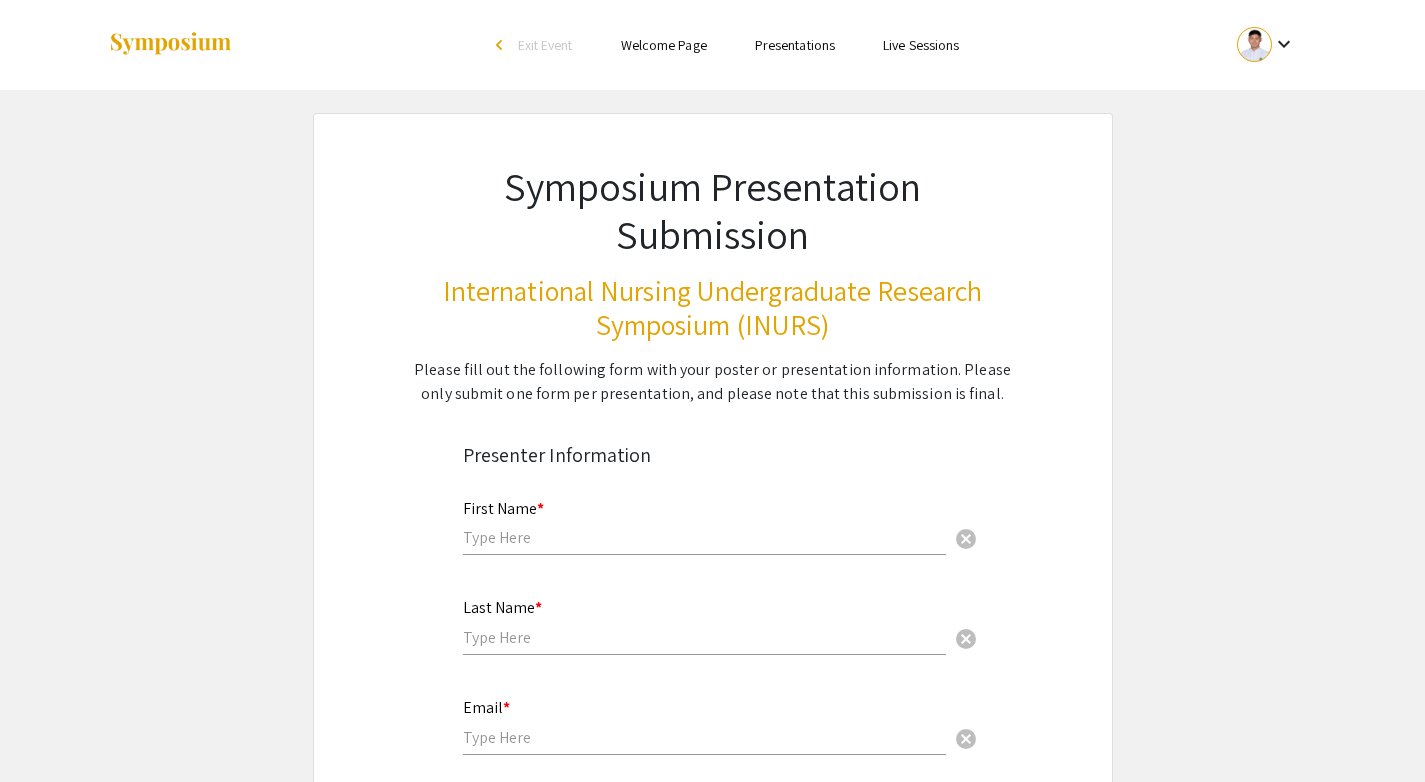 click on "arrow_back_ios" at bounding box center (502, 45) 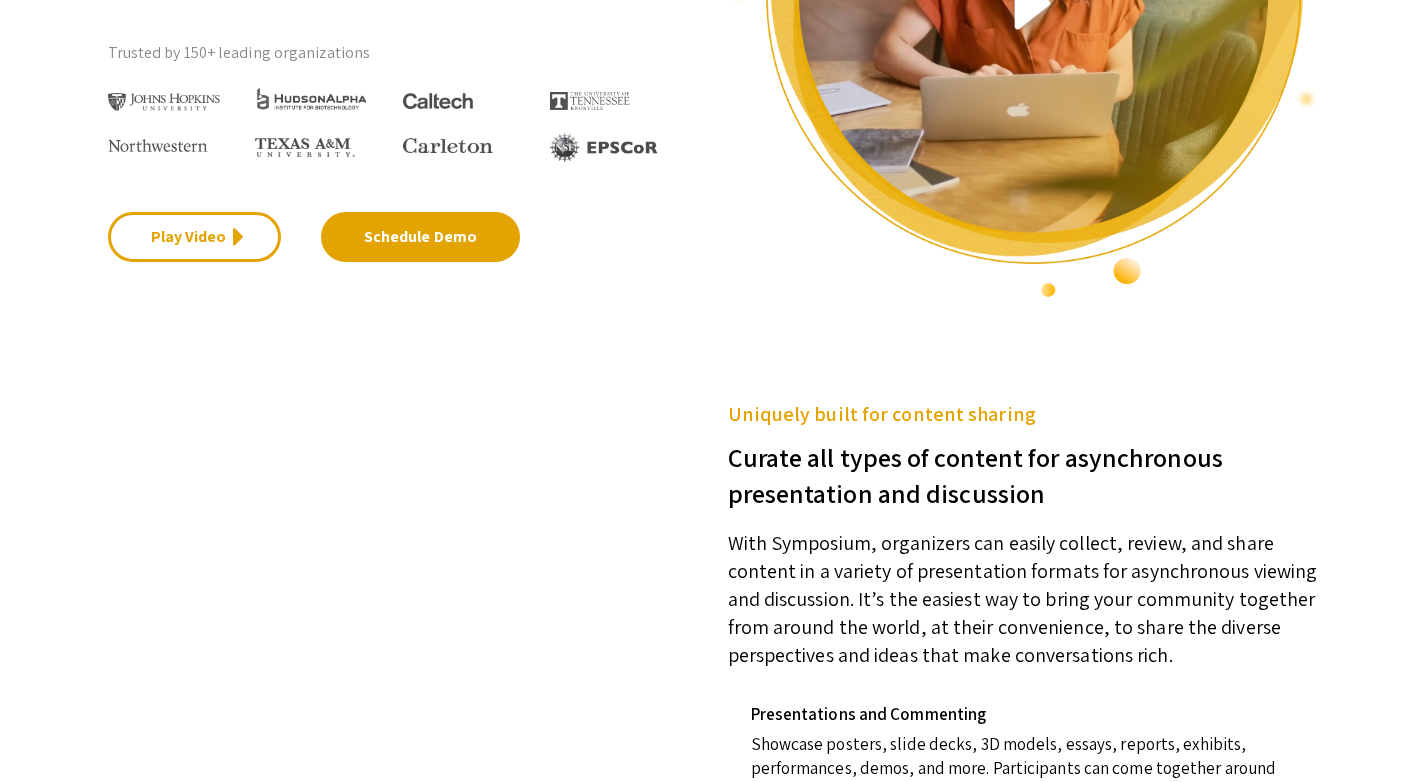 scroll, scrollTop: 0, scrollLeft: 0, axis: both 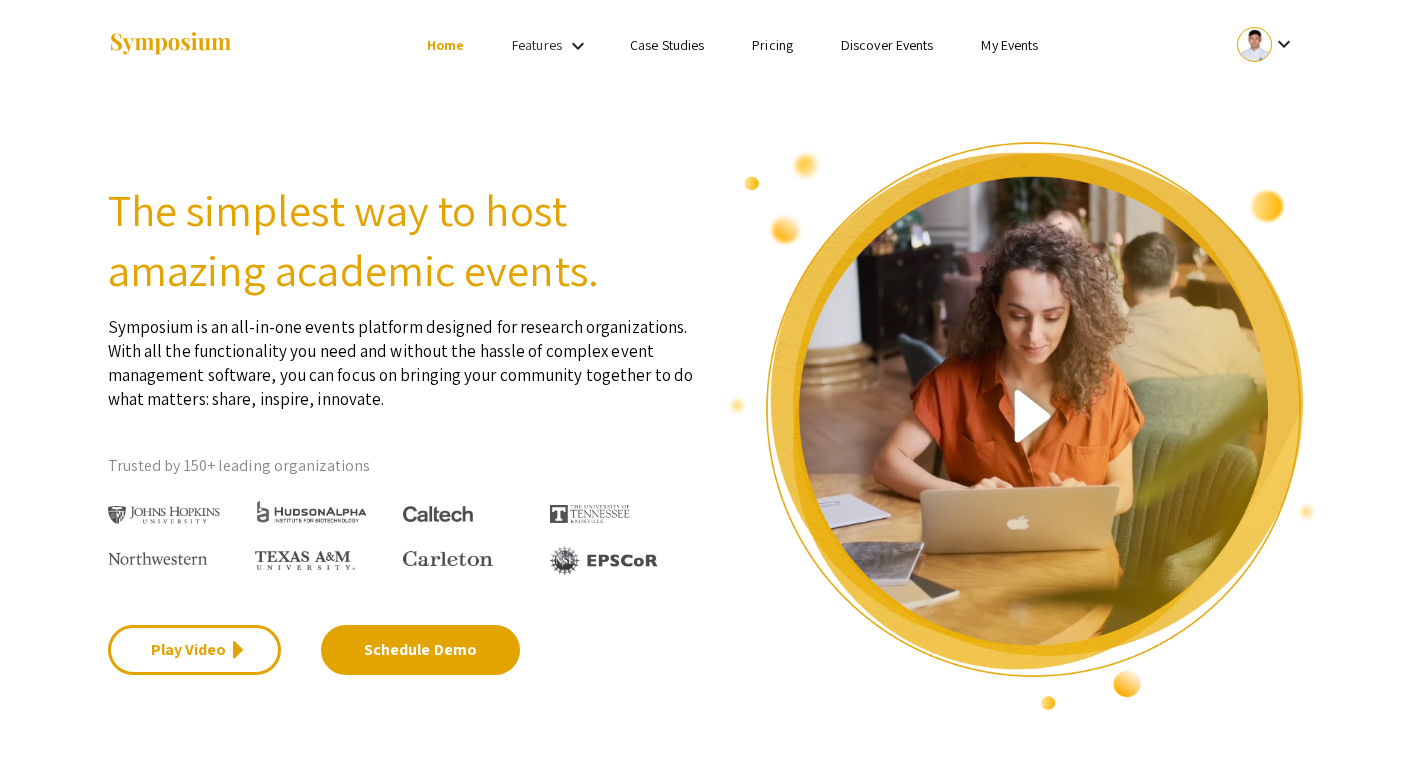 click on "Features" at bounding box center [537, 45] 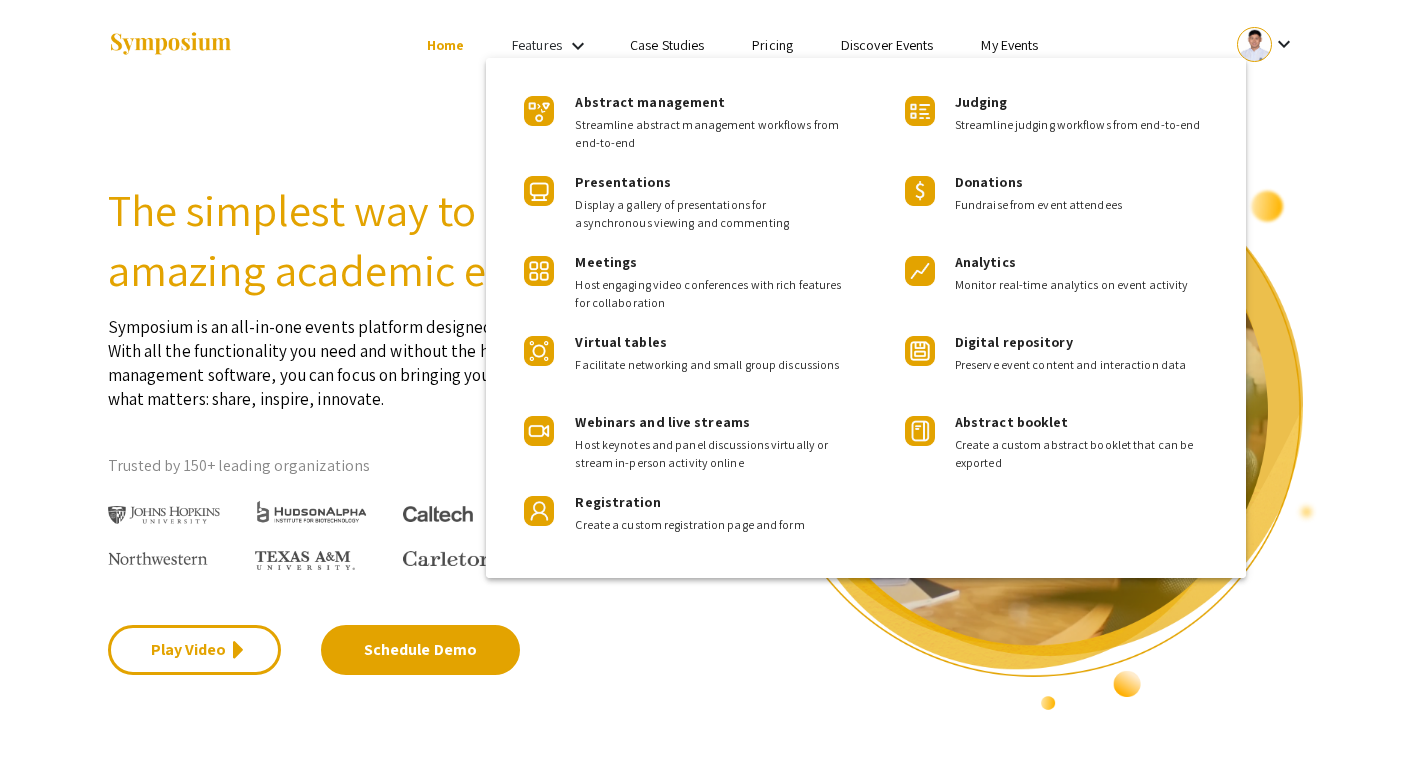 click at bounding box center (712, 391) 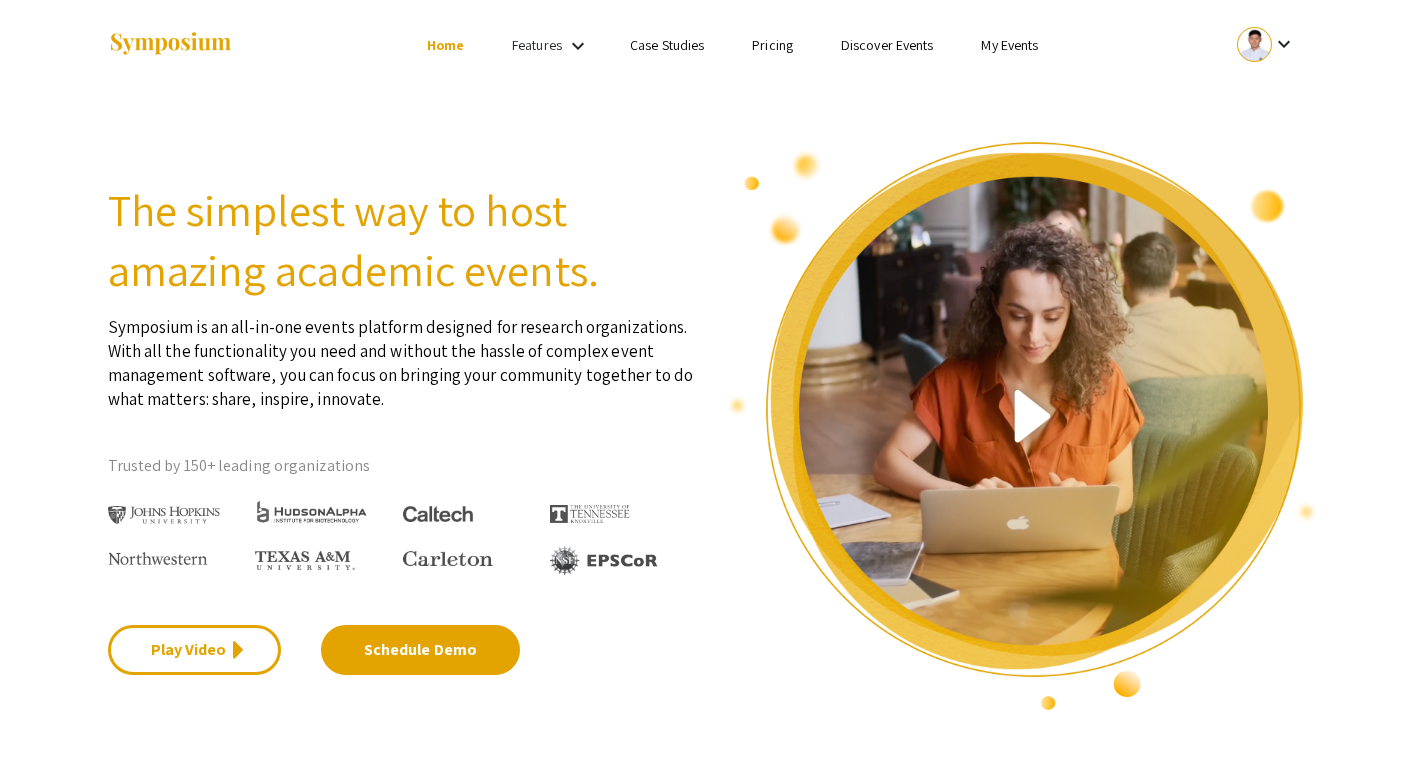 click on "My Events" at bounding box center (1009, 45) 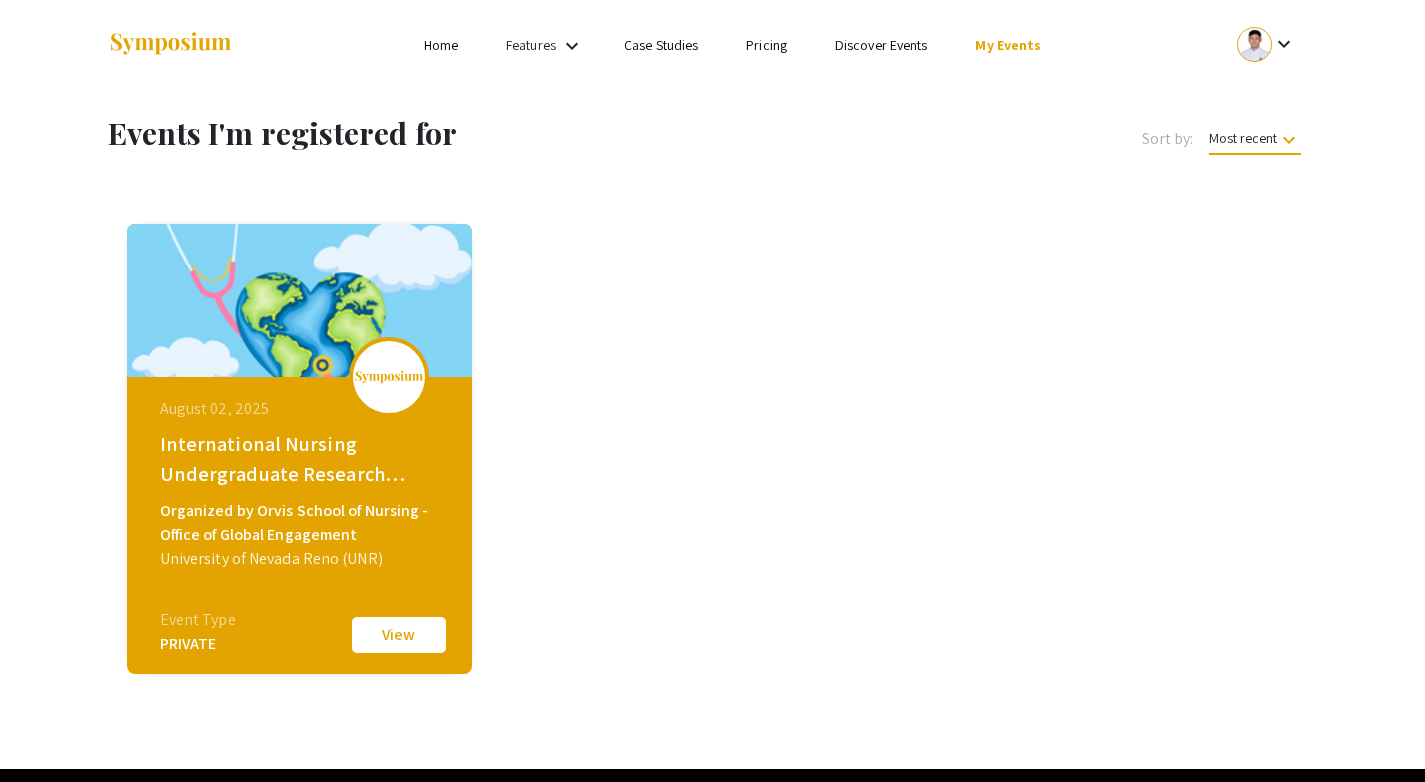 click on "View" 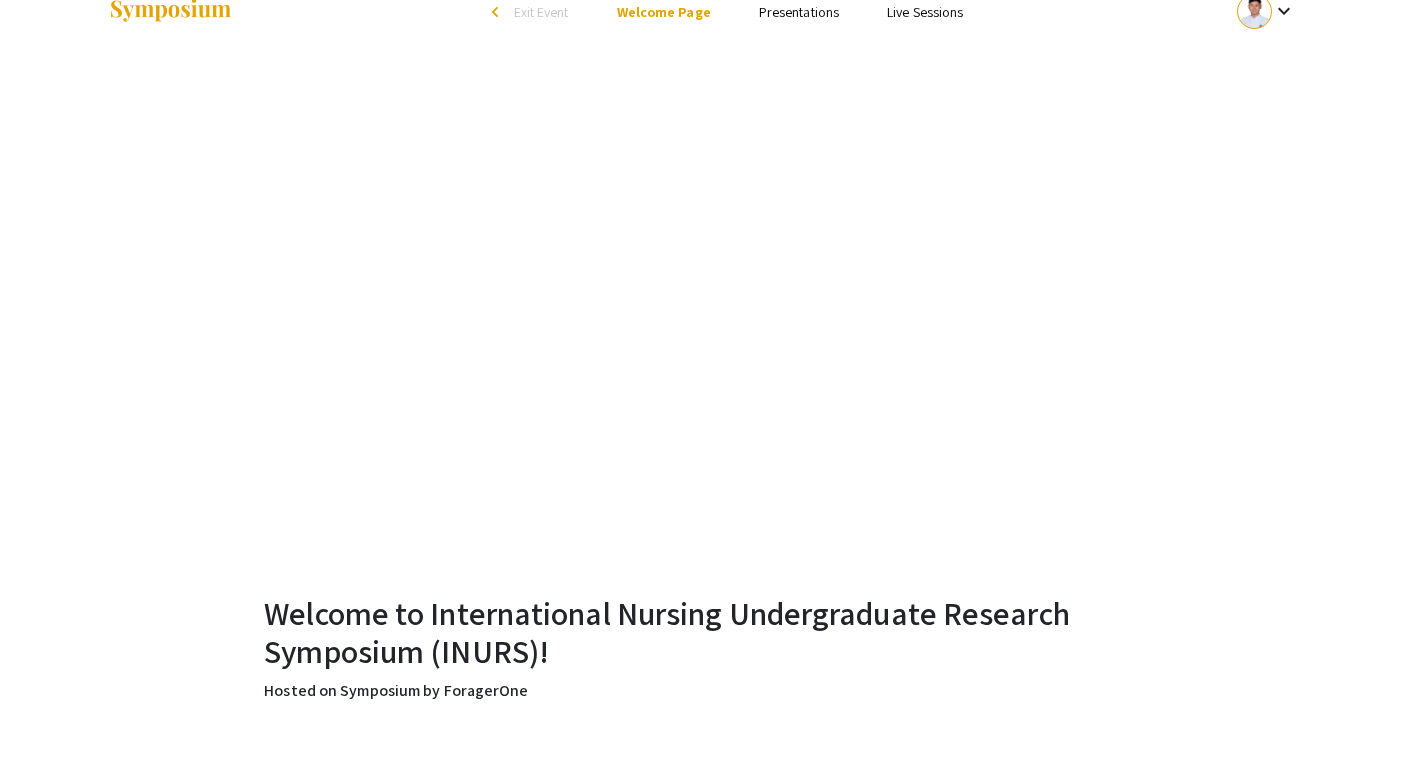 scroll, scrollTop: 0, scrollLeft: 0, axis: both 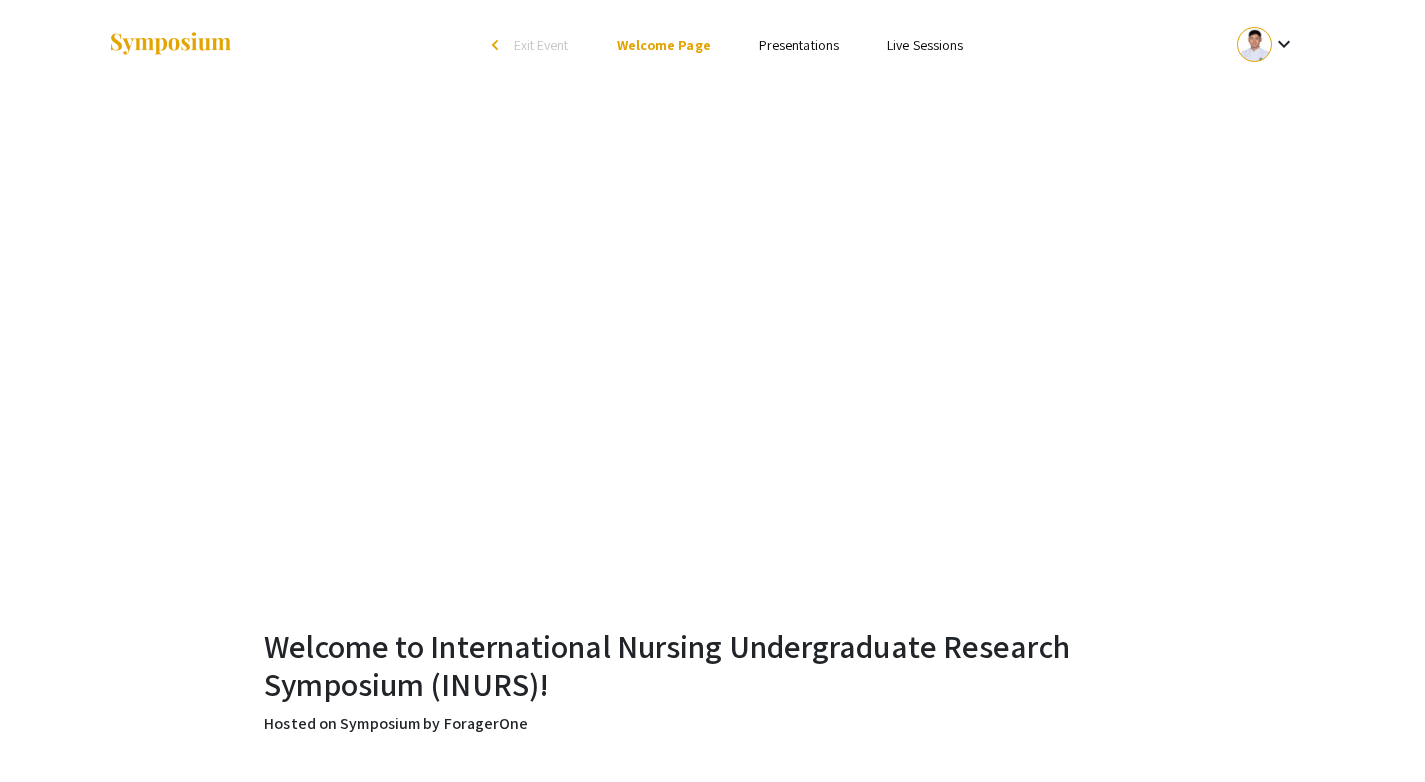 click on "Presentations" at bounding box center (799, 45) 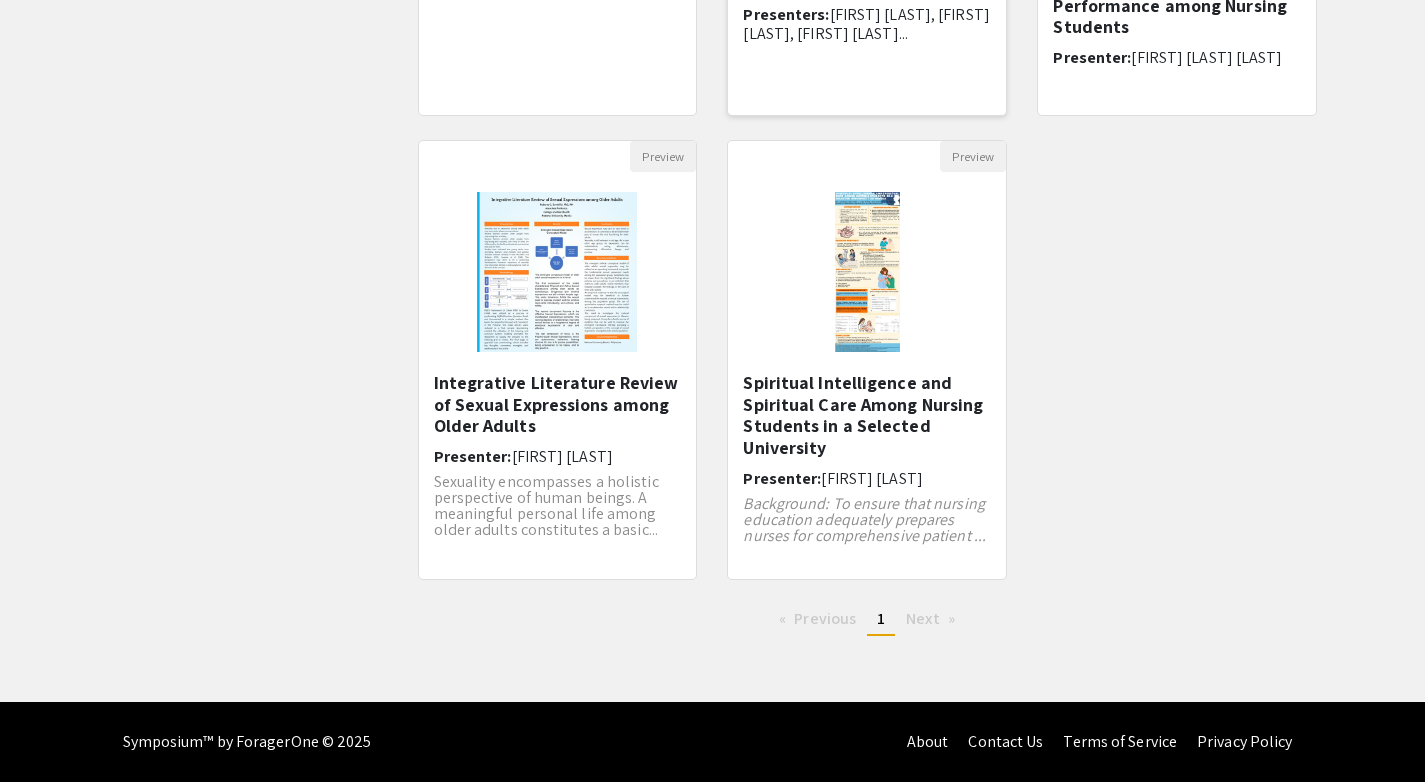 scroll, scrollTop: 0, scrollLeft: 0, axis: both 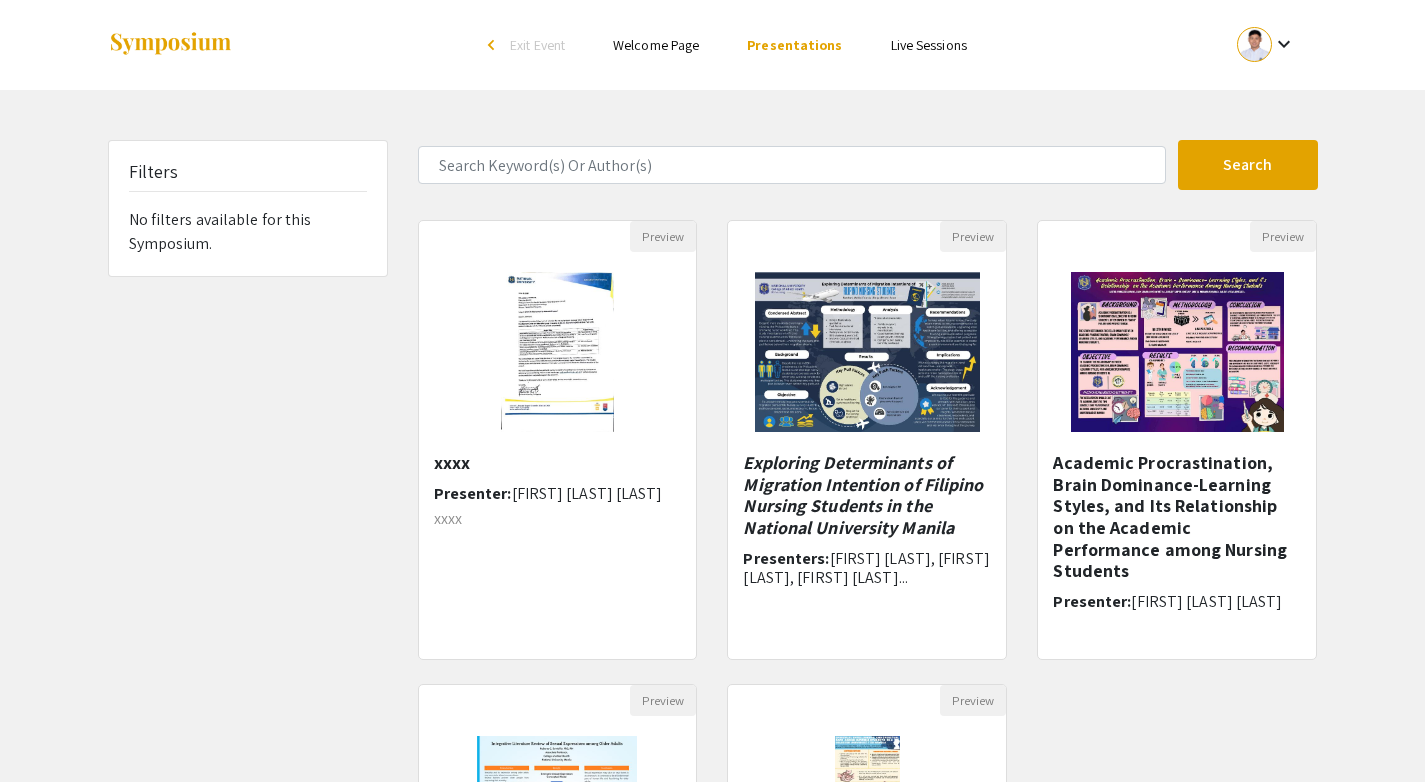 click on "Welcome Page" at bounding box center [656, 45] 